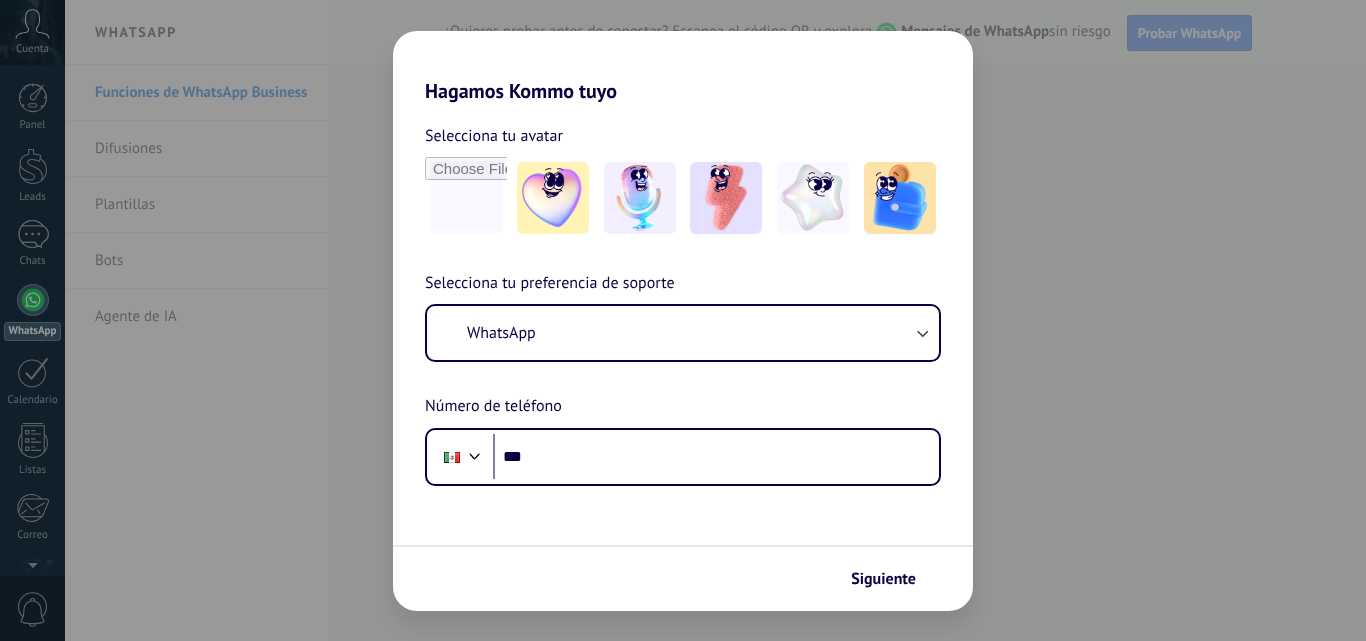 scroll, scrollTop: 0, scrollLeft: 0, axis: both 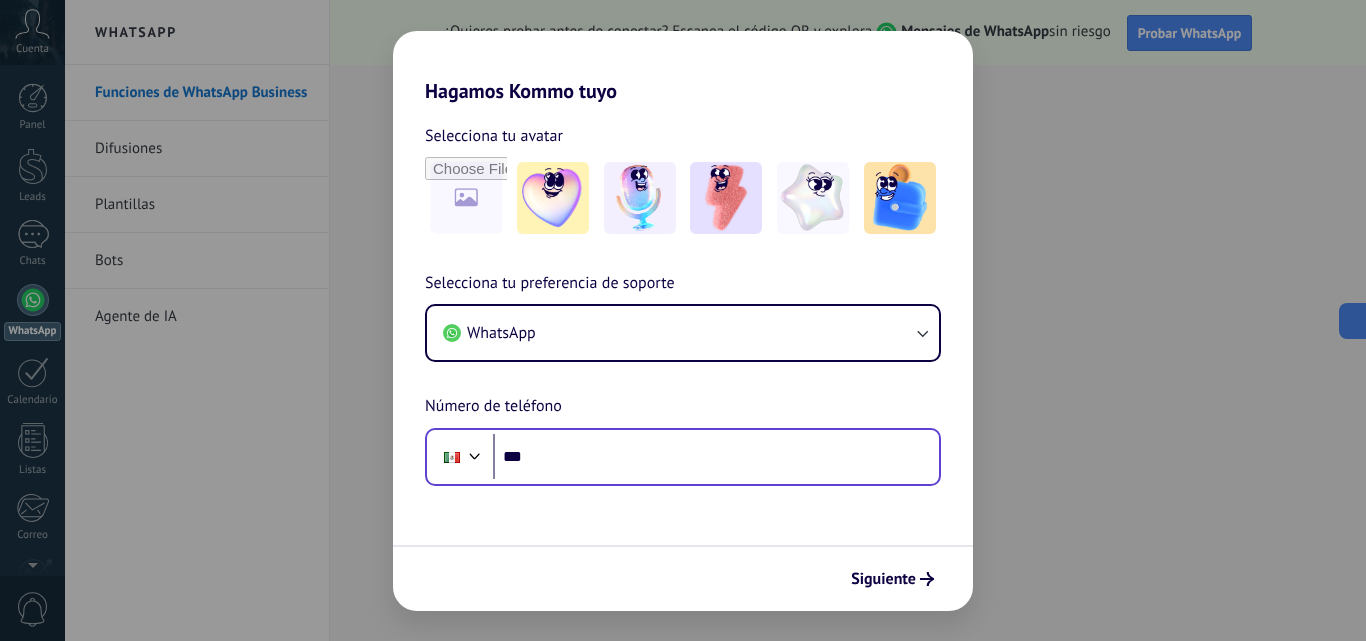 click on "Phone ***" at bounding box center [683, 457] 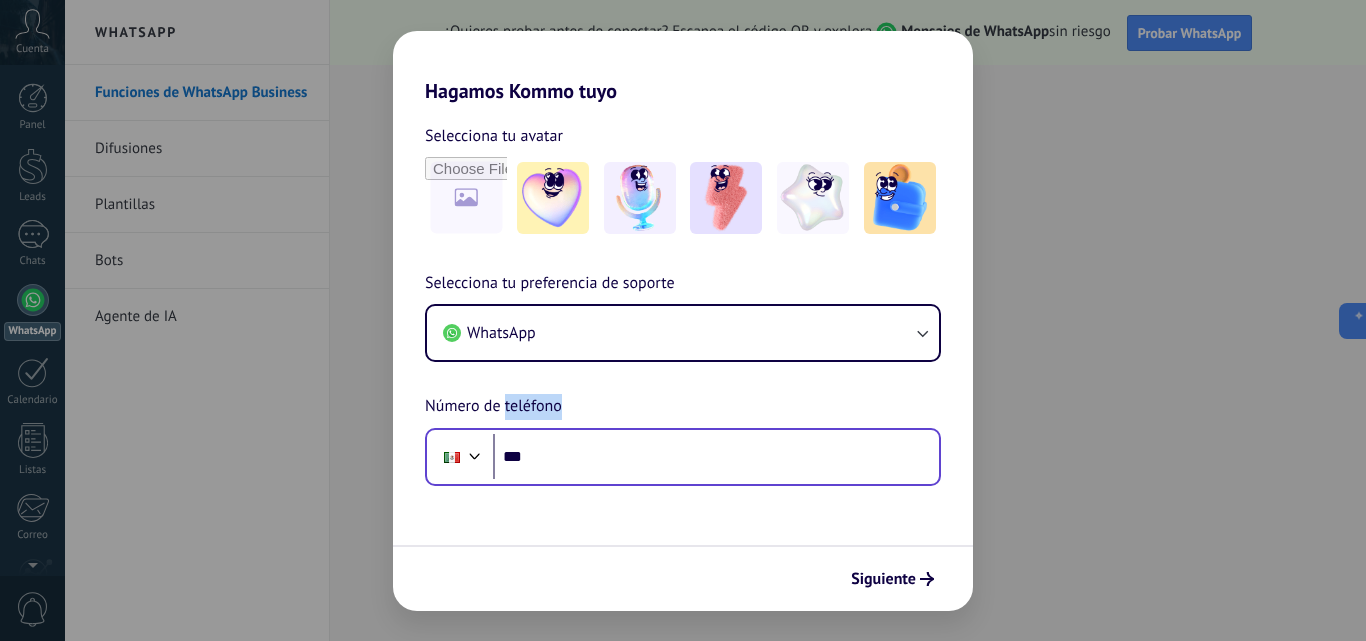 click on "Phone ***" at bounding box center [683, 457] 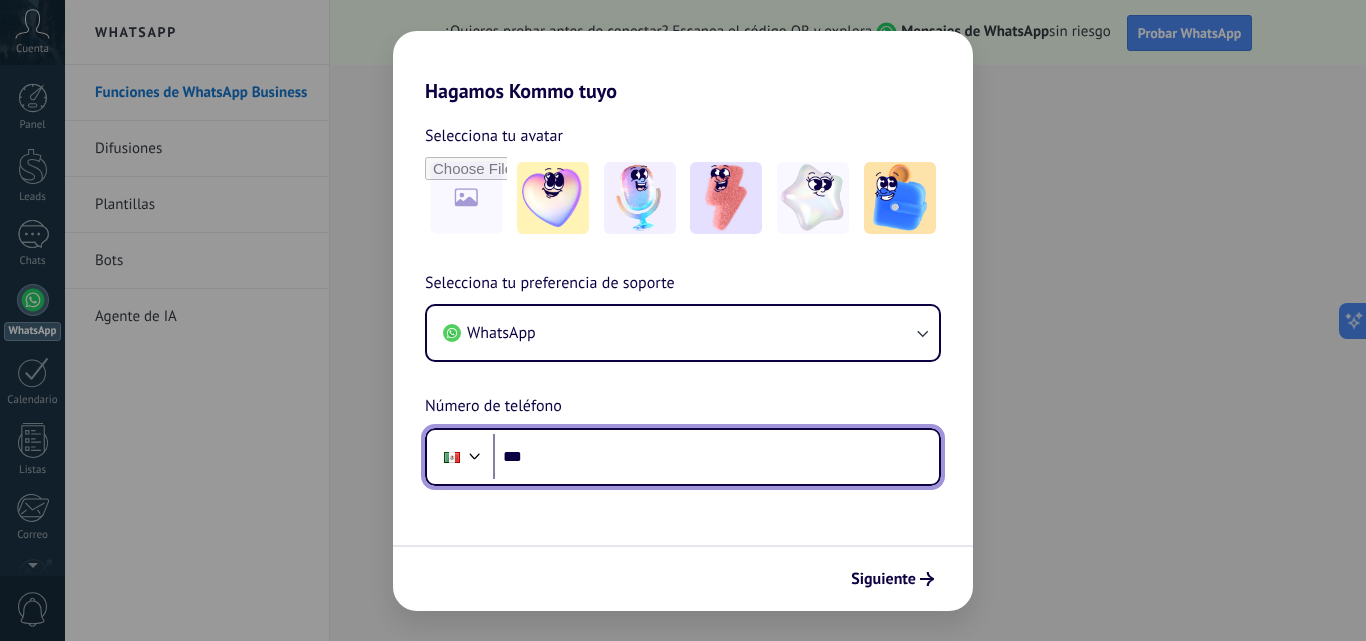 click on "***" at bounding box center (716, 457) 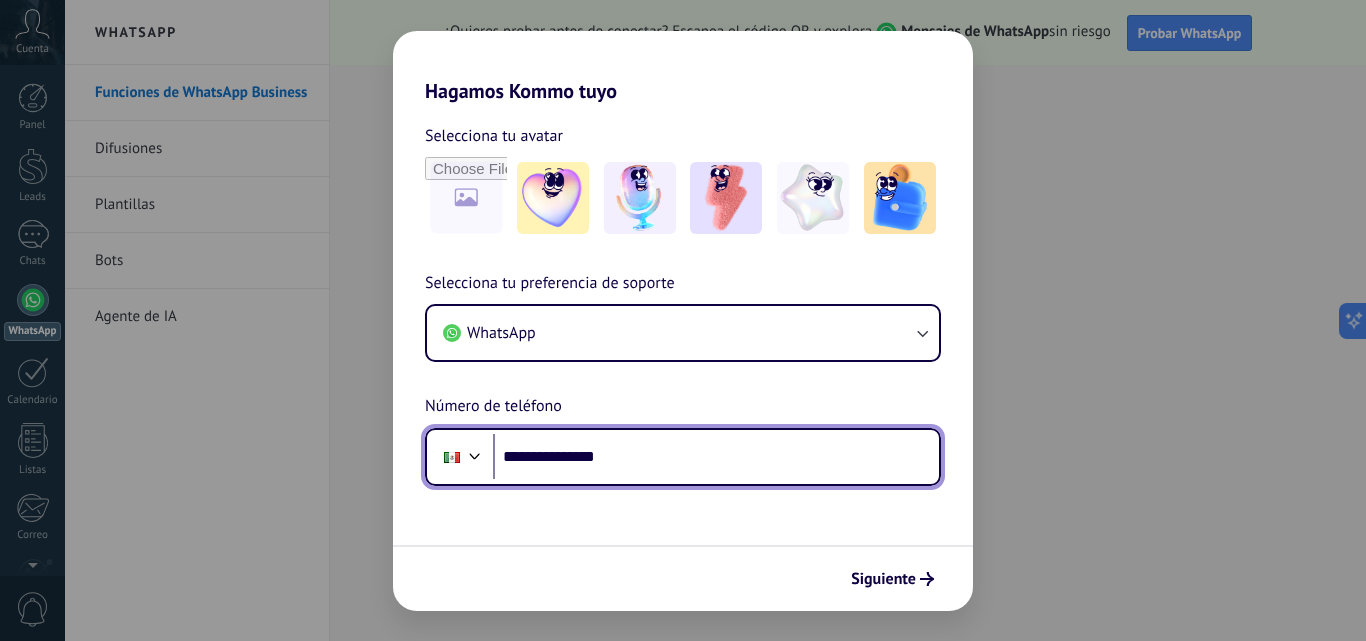 type on "**********" 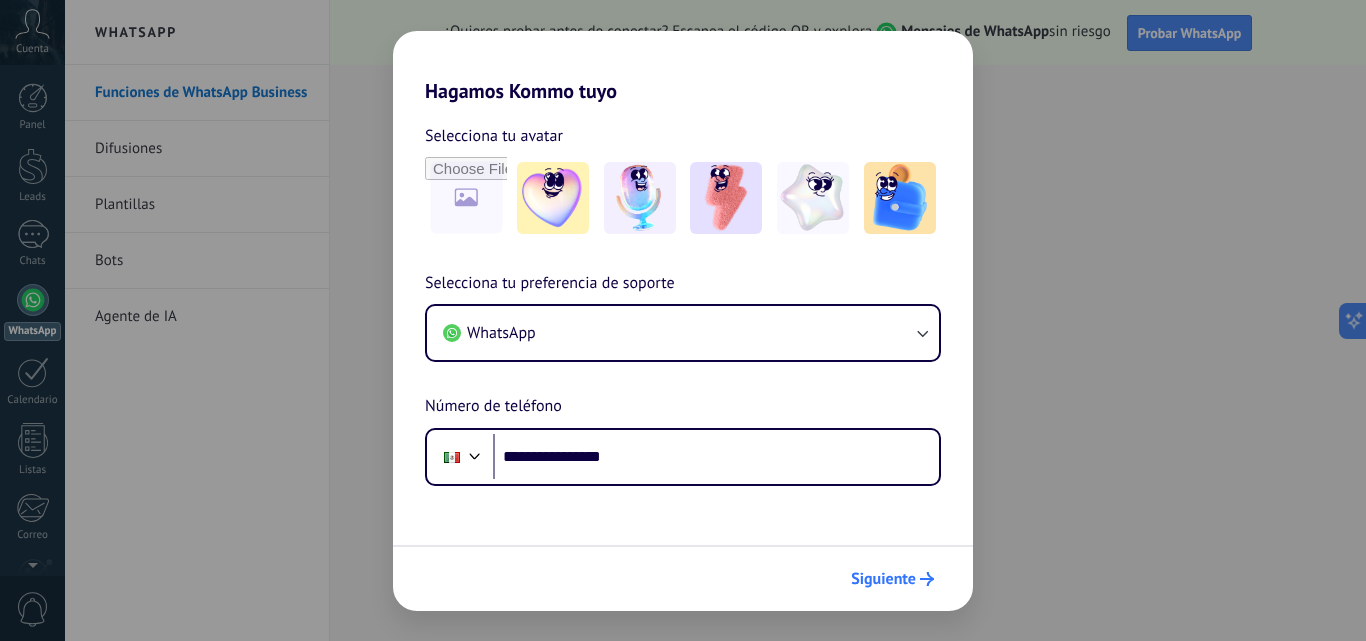 click on "Siguiente" at bounding box center [883, 579] 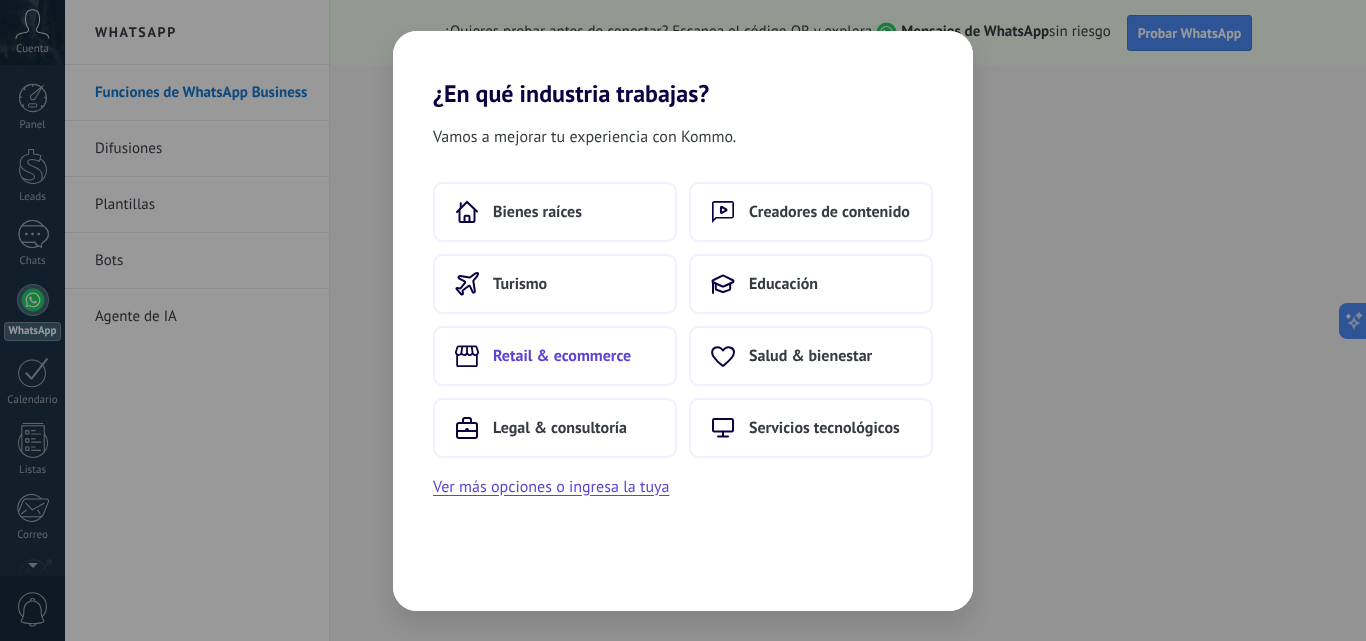 click on "Retail & ecommerce" at bounding box center [562, 356] 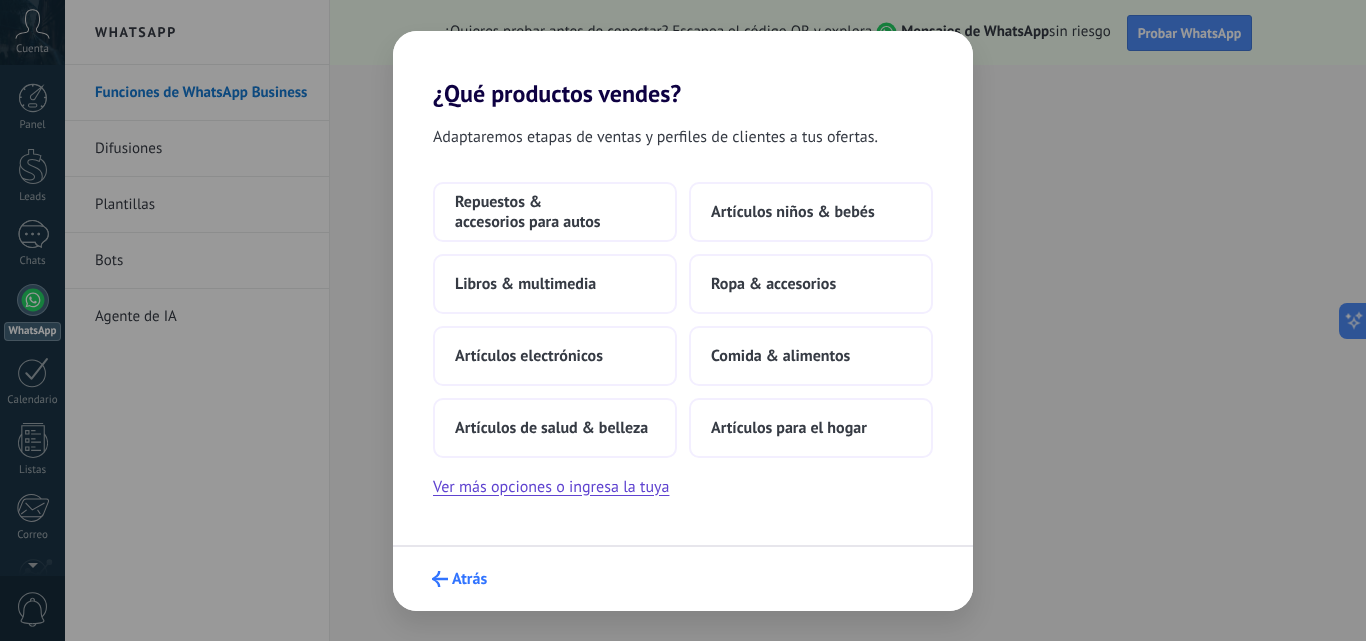 click on "Atrás" at bounding box center [459, 579] 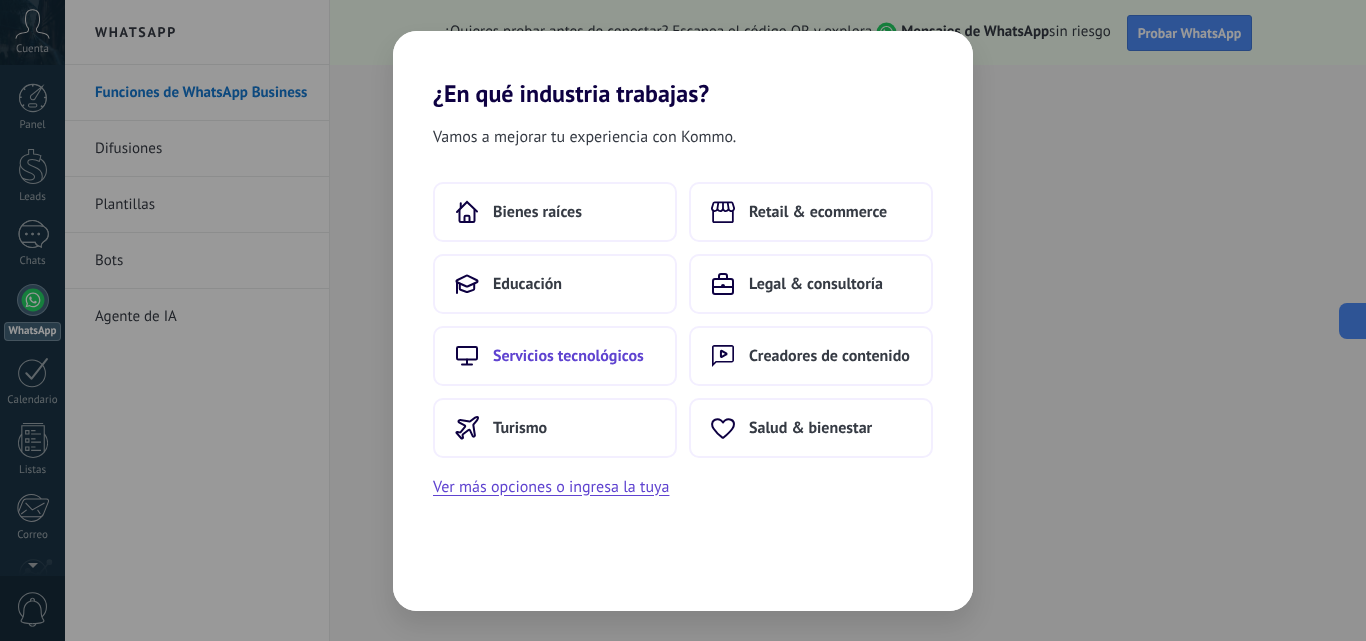 click on "Servicios tecnológicos" at bounding box center [568, 356] 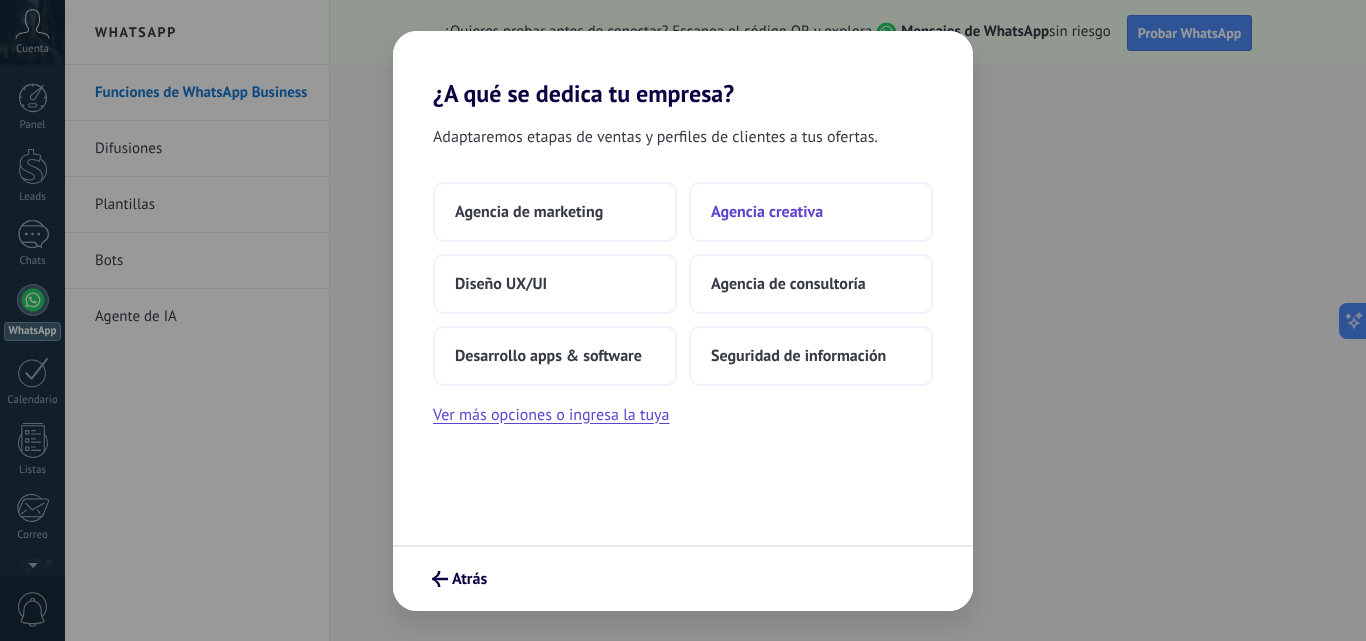 click on "Agencia creativa" at bounding box center (811, 212) 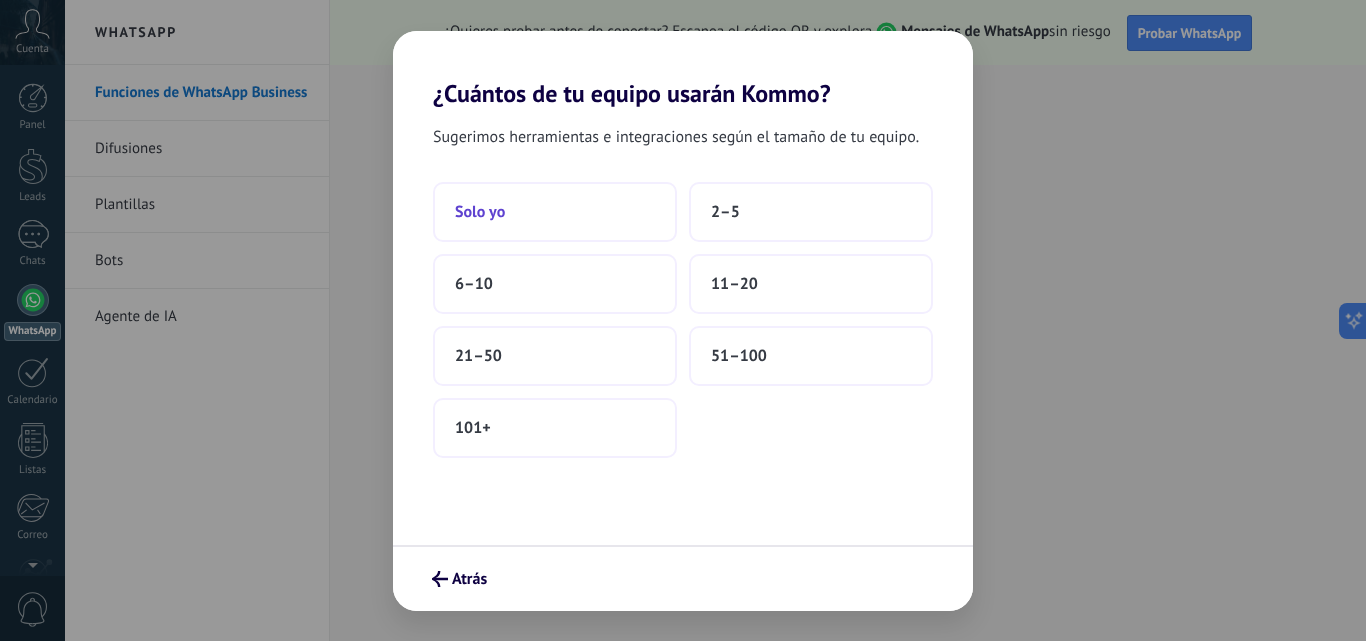 click on "Solo yo" at bounding box center (555, 212) 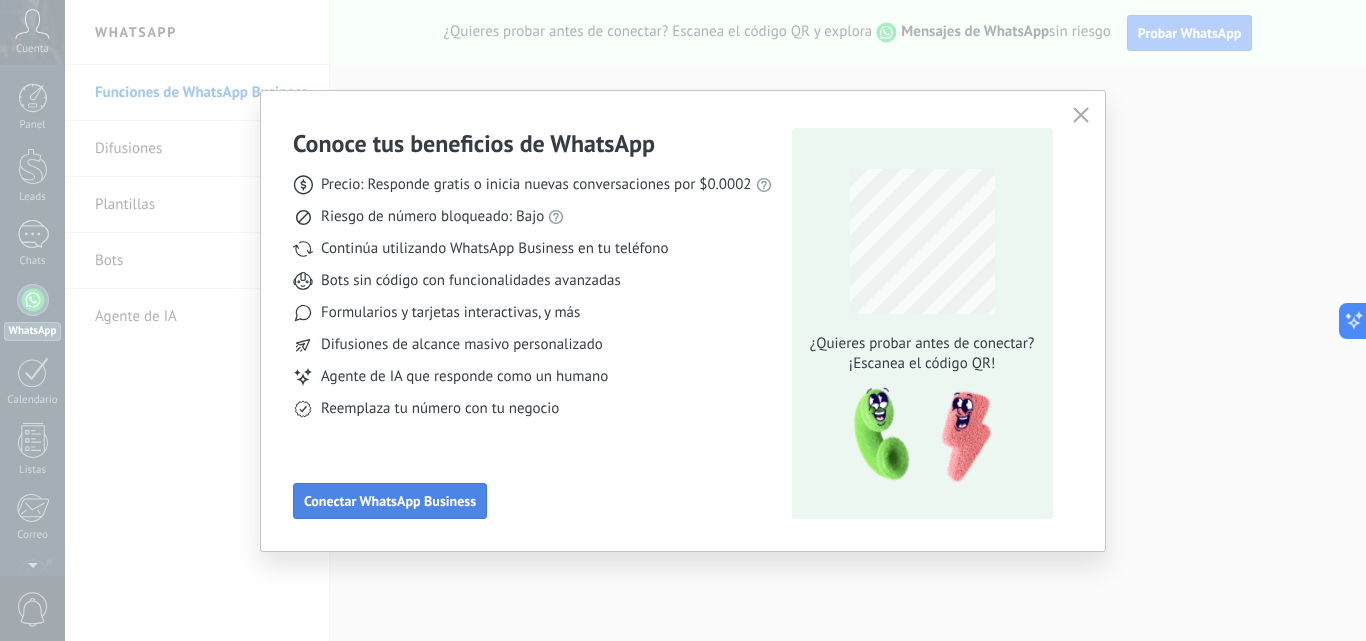 click on "Conectar WhatsApp Business" at bounding box center (390, 501) 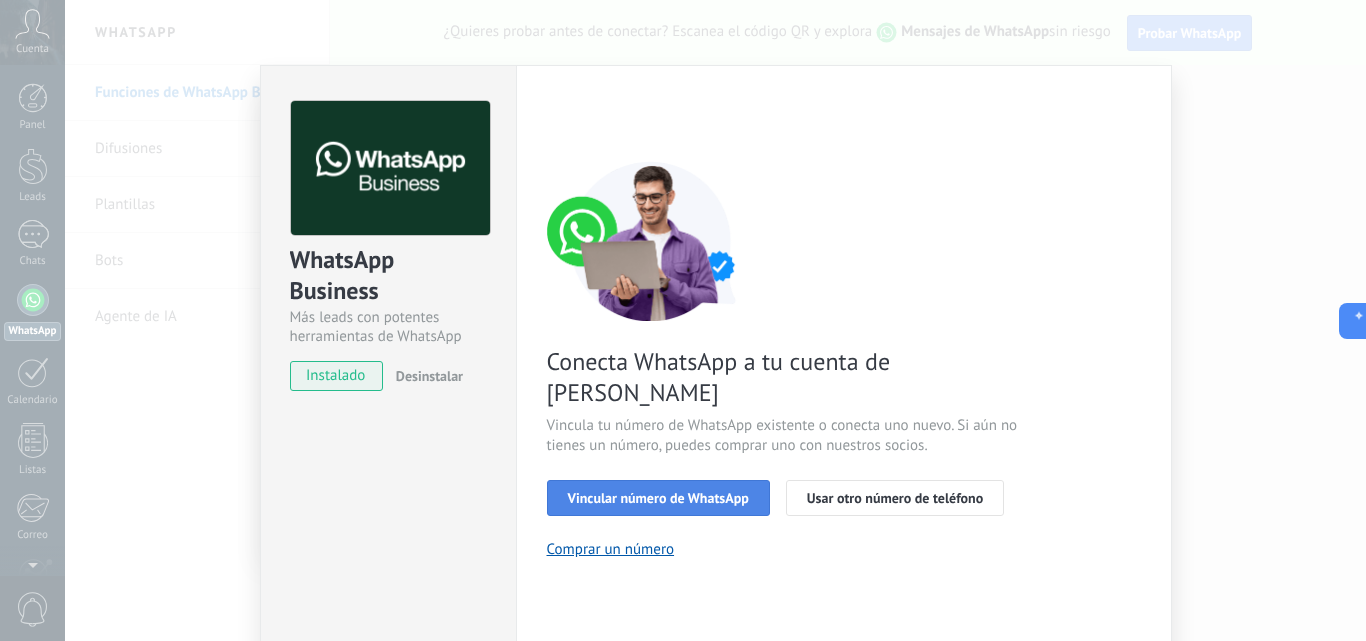 click on "Vincular número de WhatsApp" at bounding box center (658, 498) 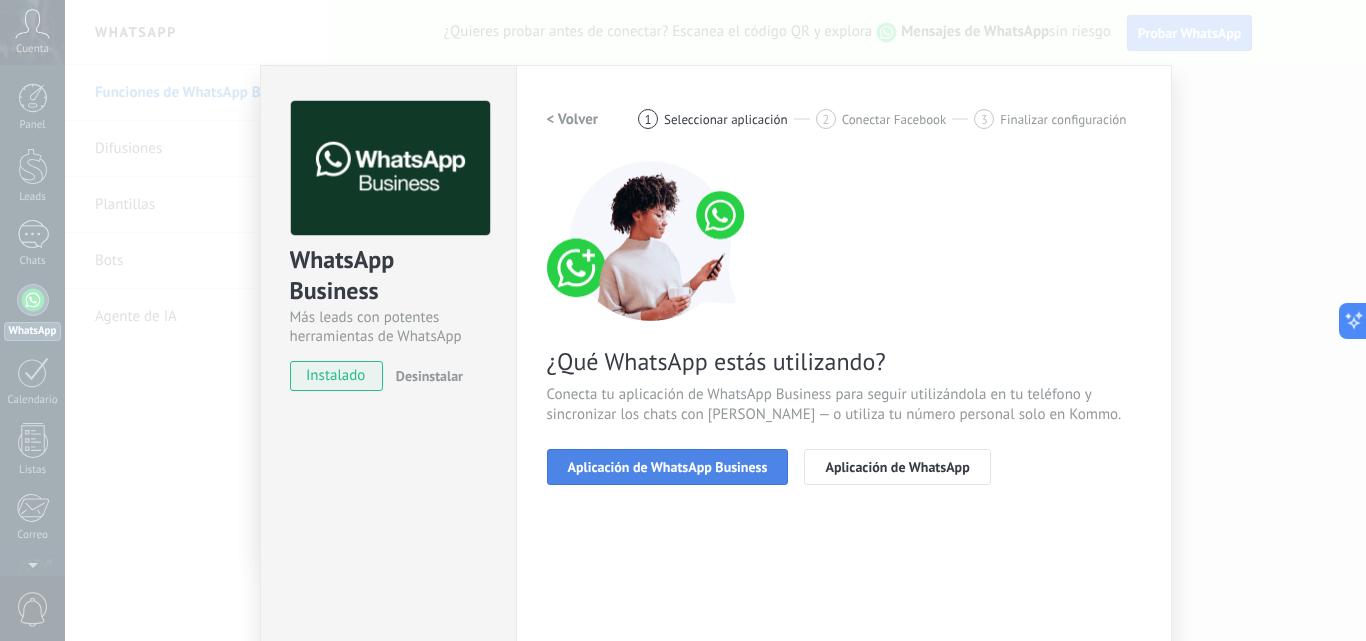 click on "Aplicación de WhatsApp Business" at bounding box center [668, 467] 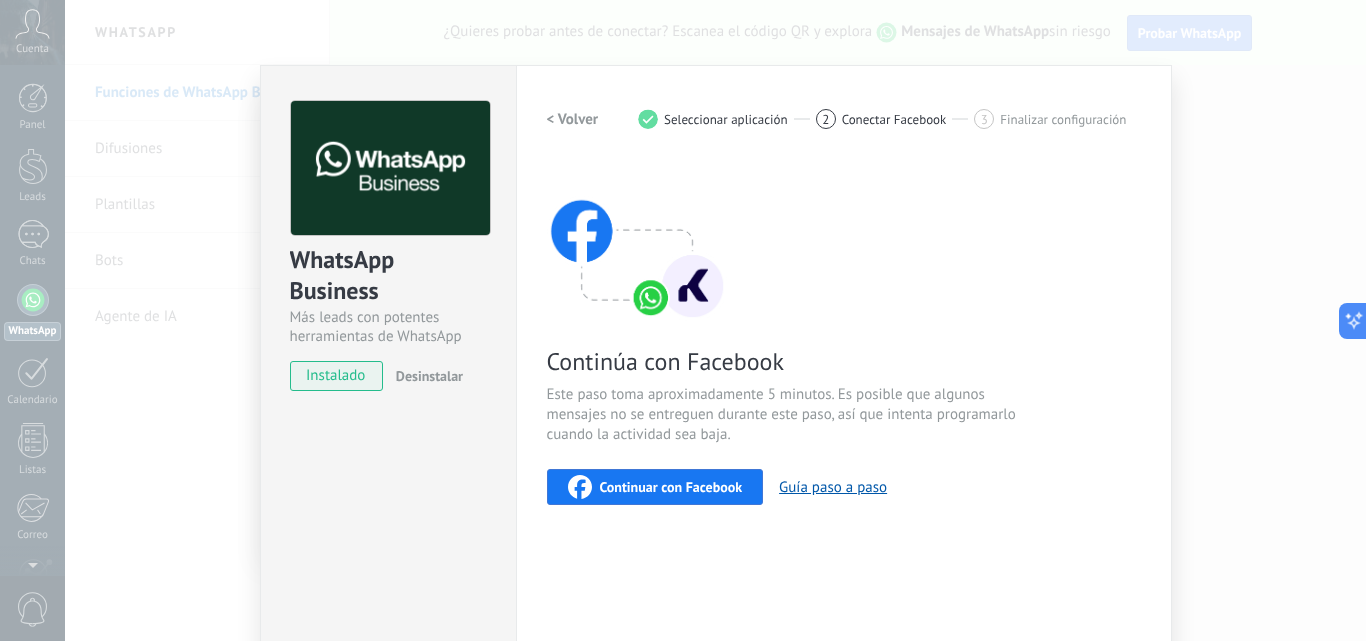 click on "Continuar con Facebook" at bounding box center (671, 487) 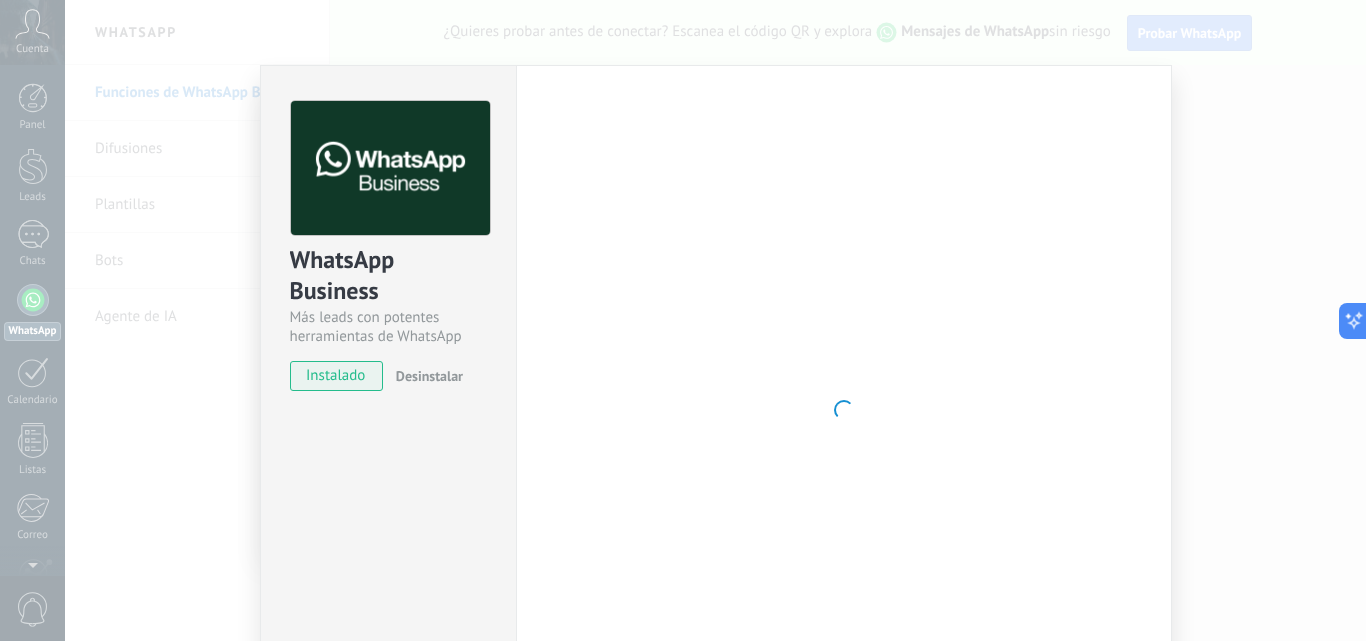 drag, startPoint x: 436, startPoint y: 377, endPoint x: 434, endPoint y: 649, distance: 272.00735 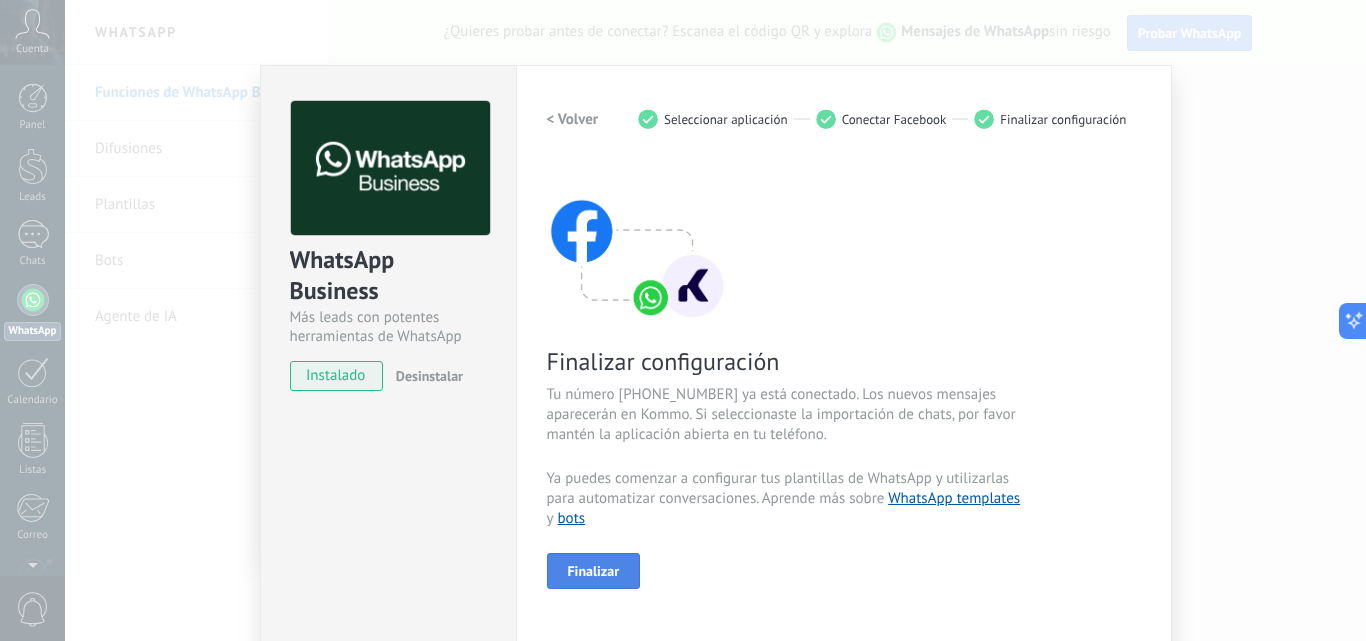 click on "Finalizar" at bounding box center (594, 571) 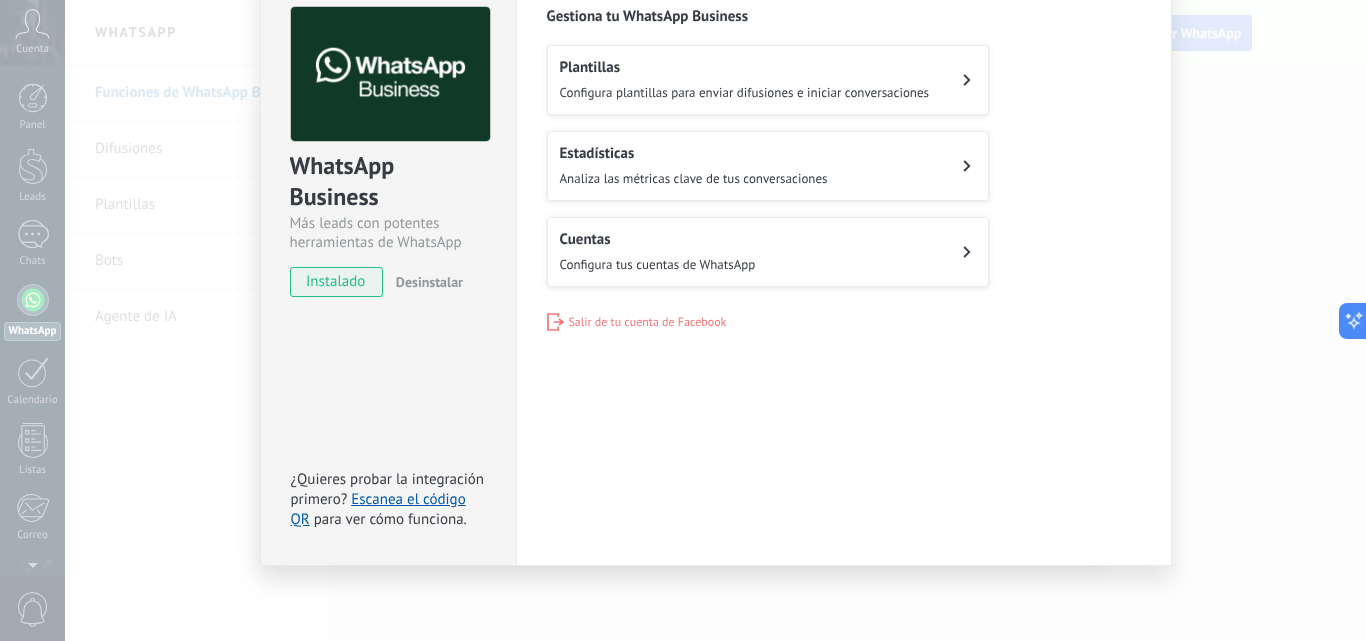 scroll, scrollTop: 0, scrollLeft: 0, axis: both 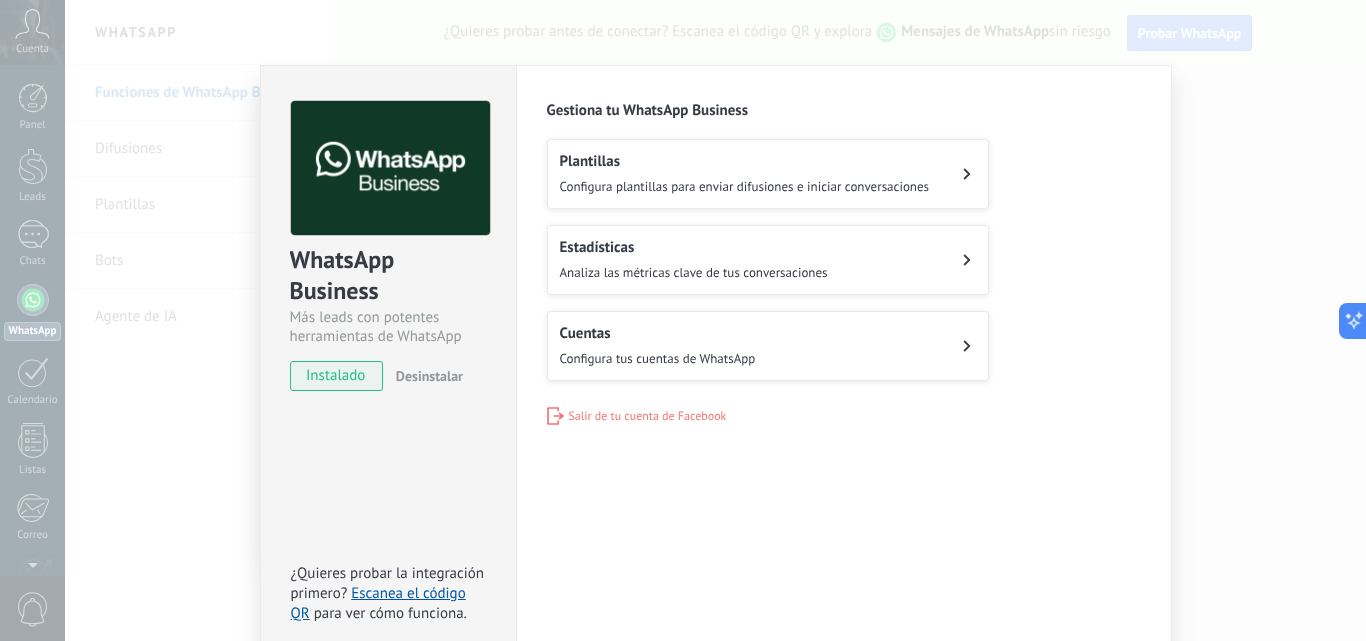 click on "Cuentas Configura tus cuentas de WhatsApp" at bounding box center [768, 346] 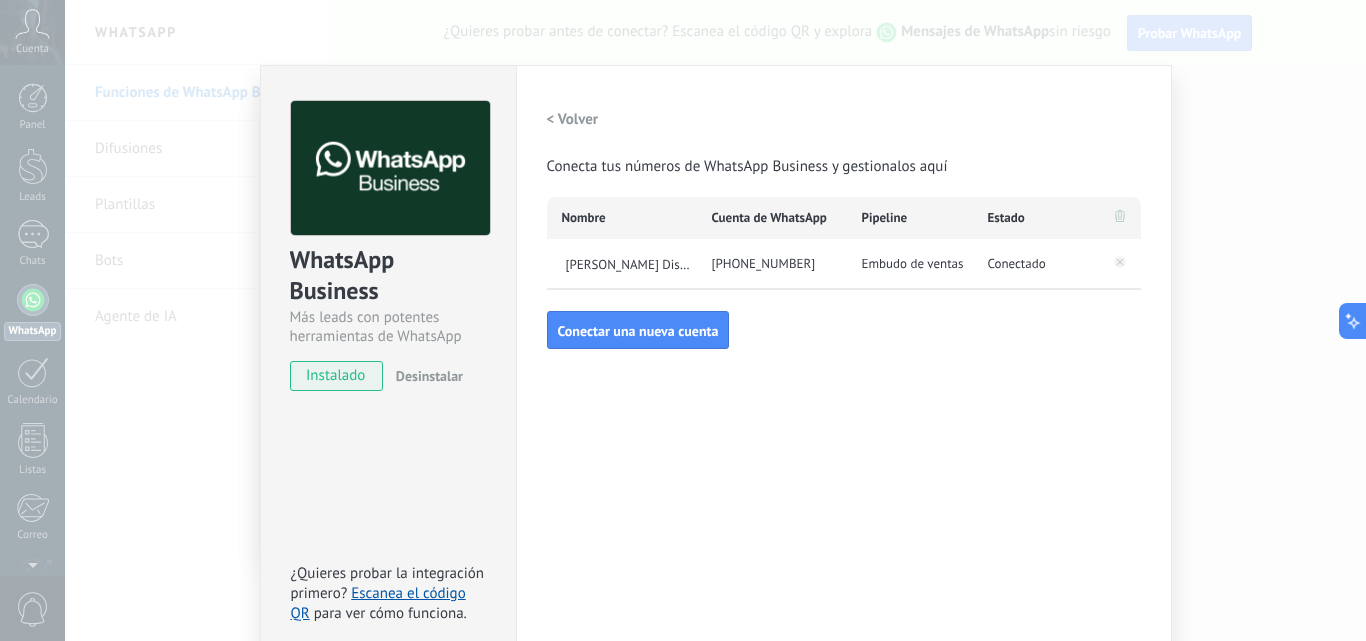 scroll, scrollTop: 94, scrollLeft: 0, axis: vertical 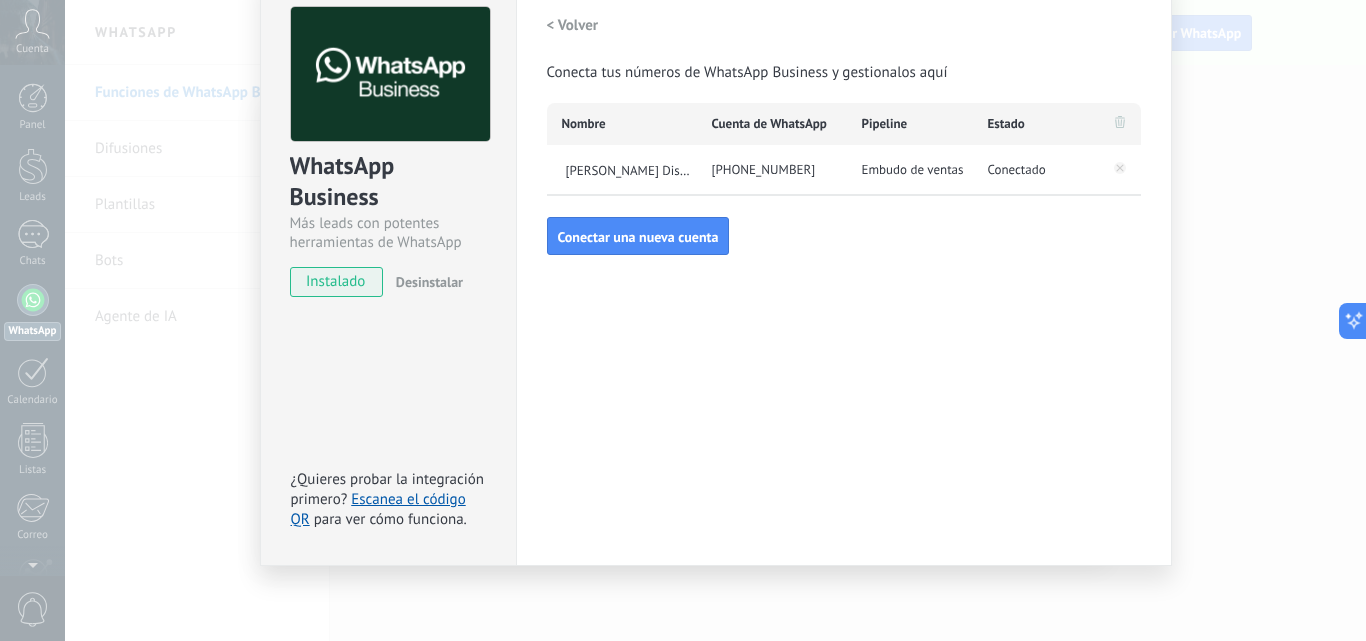 click on "WhatsApp Business Más leads con potentes herramientas de WhatsApp instalado Desinstalar ¿Quieres probar la integración primero?   Escanea el código QR   para ver cómo funciona. Configuraciones Autorizaciones This tab logs the users who have granted integration access to this account. If you want to to remove a user's ability to send requests to the account on behalf of this integration, you can revoke access. If access is revoked from all users, the integration will stop working. This app is installed, but no one has given it access yet. WhatsApp Cloud API más _:  Guardar < Volver Conecta tus números de WhatsApp Business y gestionalos aquí Nombre Cuenta de WhatsApp Pipeline Estado [PERSON_NAME] Diseño Web [PHONE_NUMBER] Embudo de ventas Conectado Conectar una nueva cuenta" at bounding box center [715, 320] 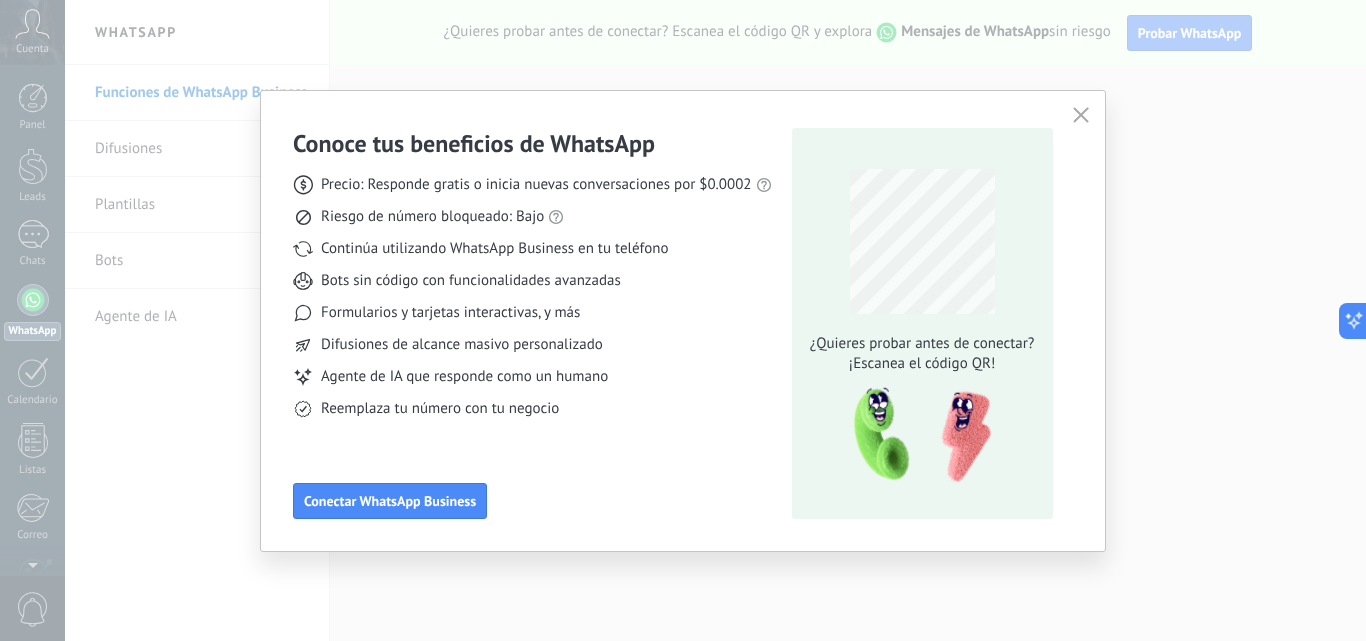 scroll, scrollTop: 0, scrollLeft: 0, axis: both 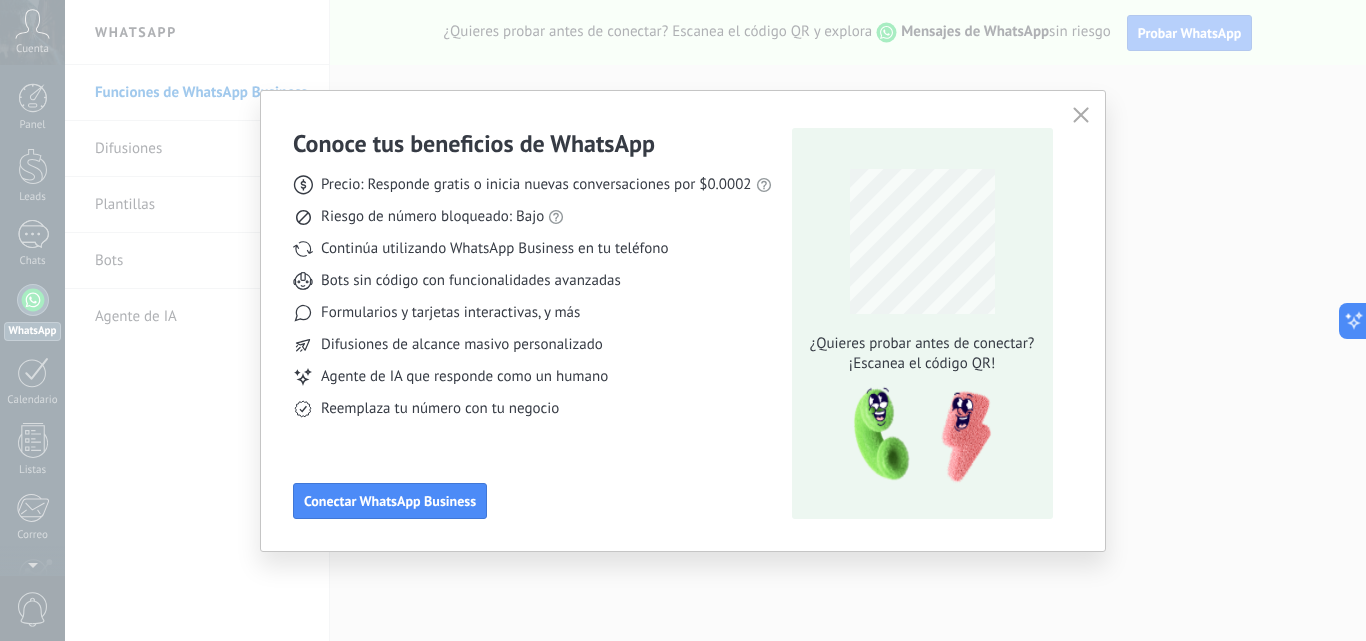 click 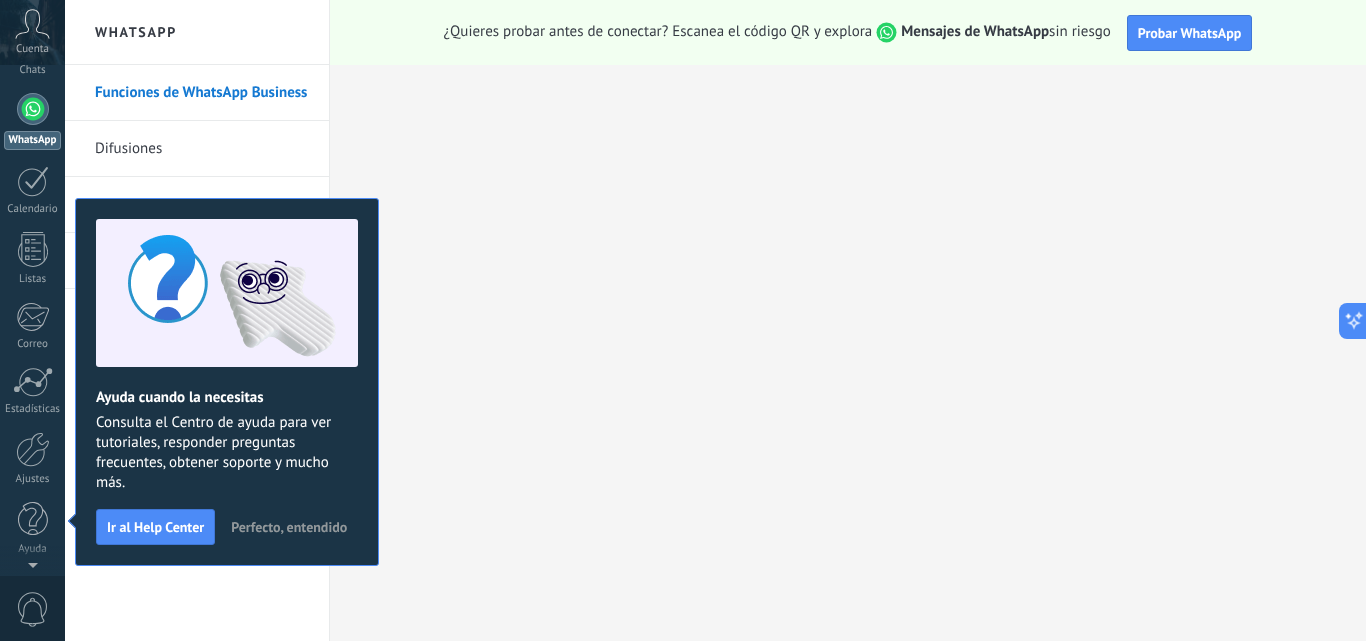 scroll, scrollTop: 0, scrollLeft: 0, axis: both 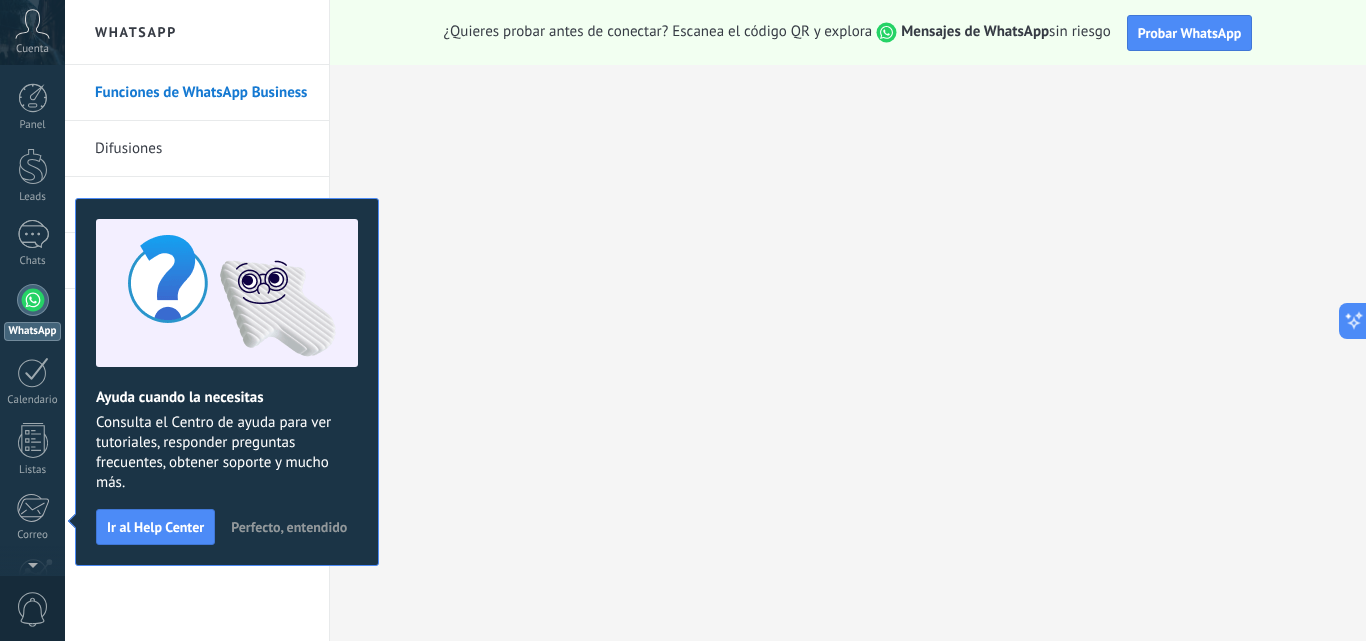 click at bounding box center [33, 300] 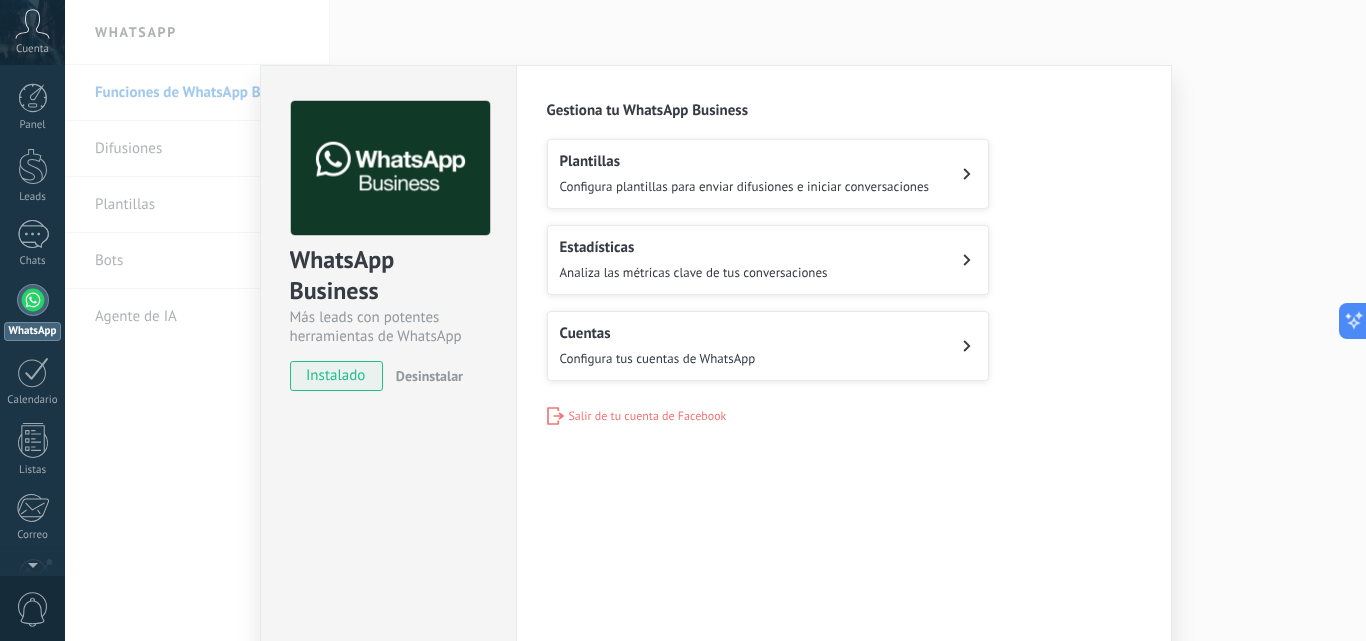 scroll, scrollTop: 94, scrollLeft: 0, axis: vertical 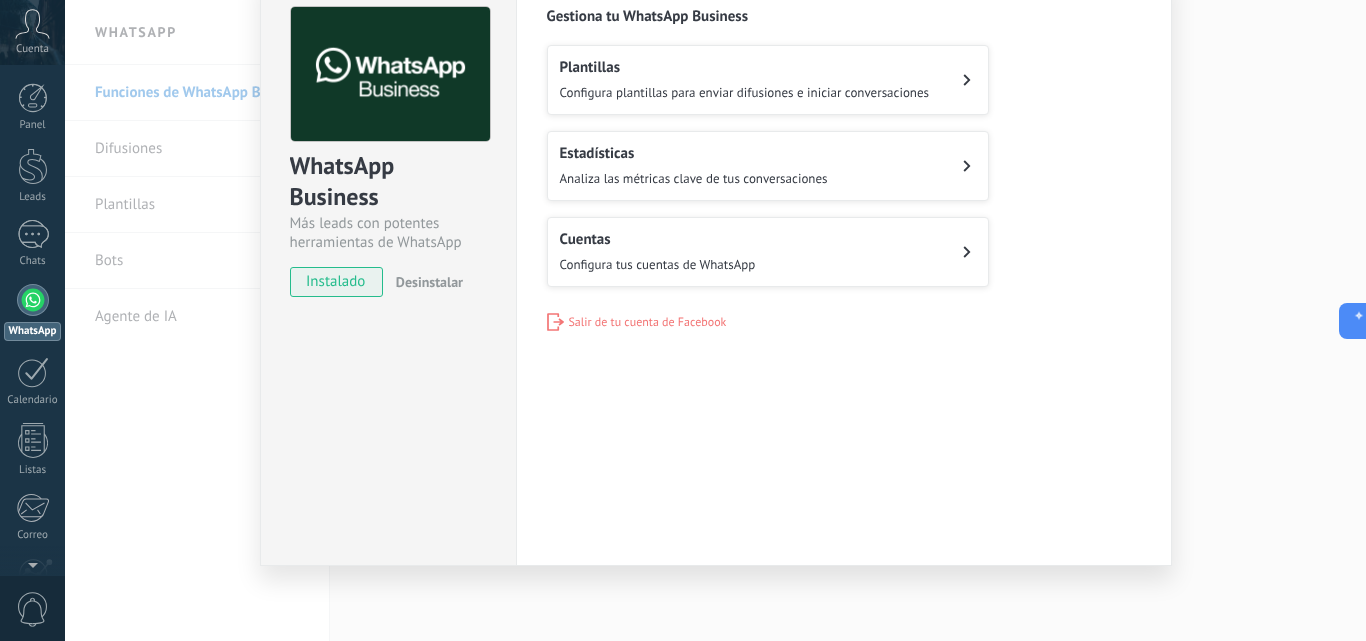 click on "Plantillas" at bounding box center [745, 67] 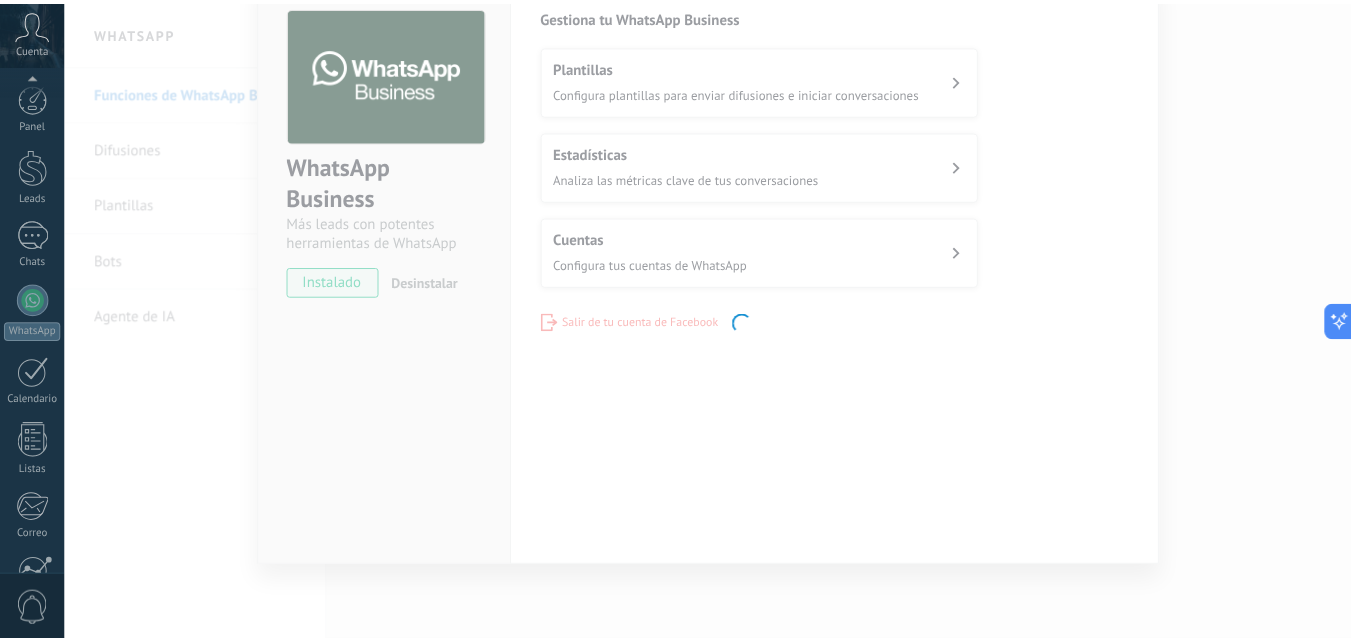 scroll, scrollTop: 191, scrollLeft: 0, axis: vertical 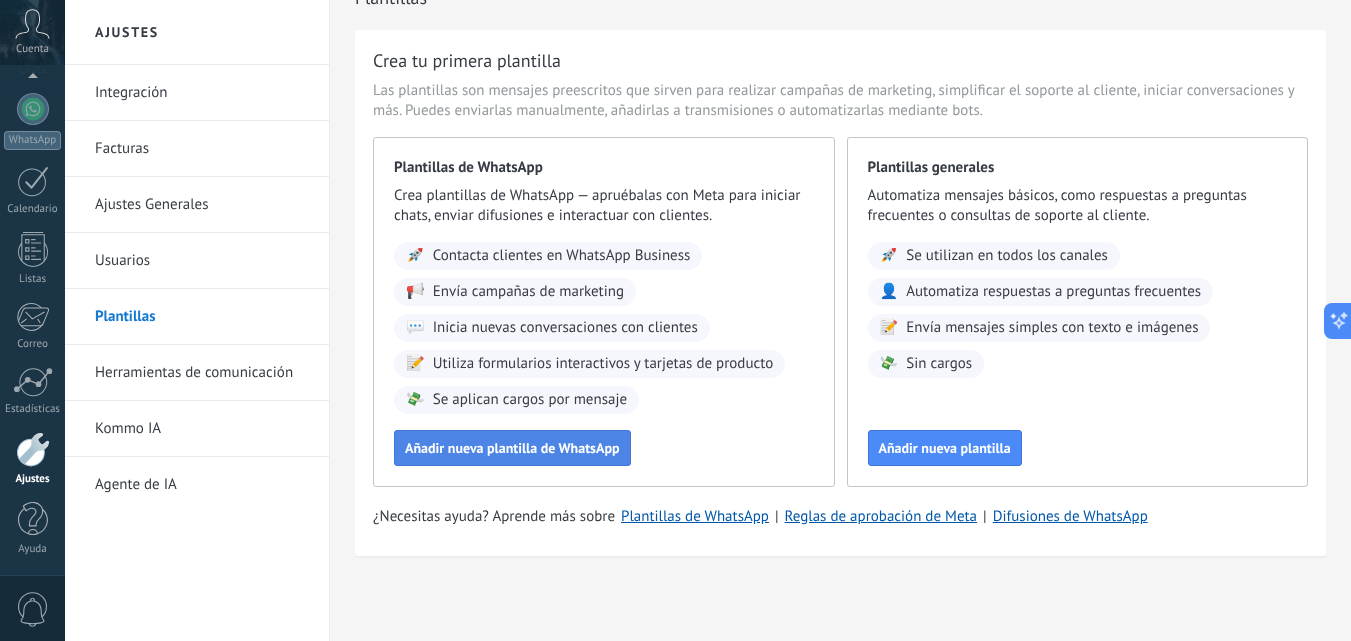 click on "Añadir nueva plantilla de WhatsApp" at bounding box center (512, 448) 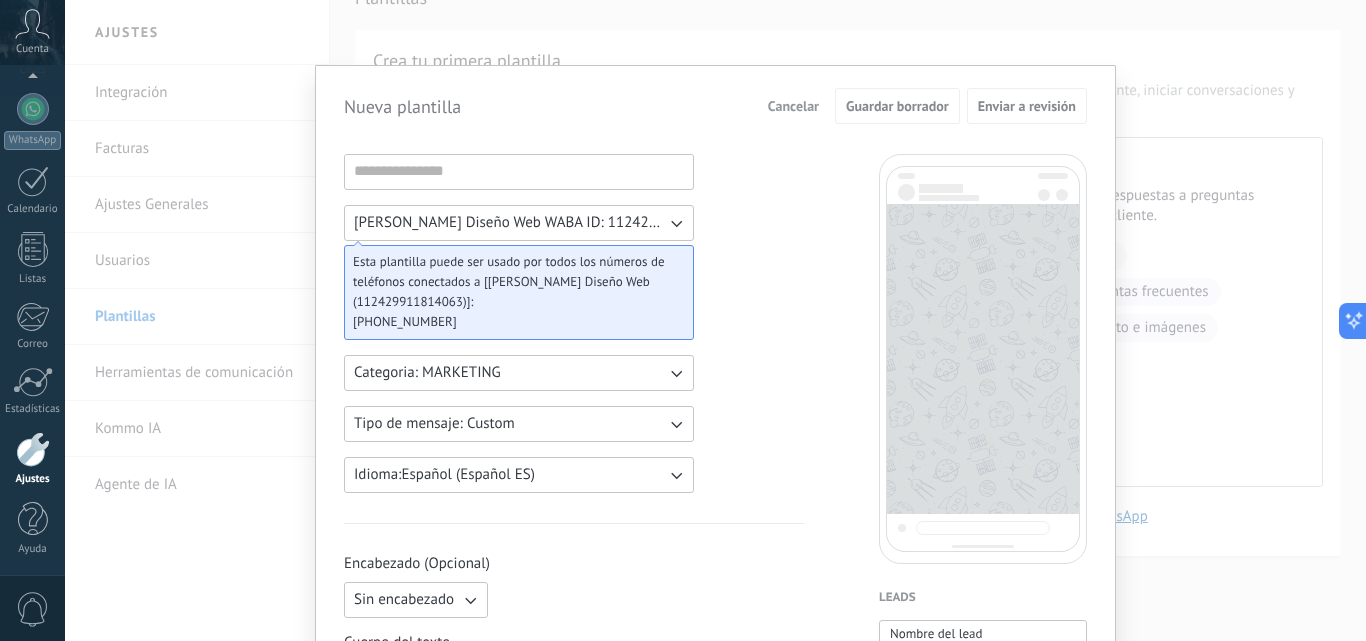 drag, startPoint x: 768, startPoint y: 247, endPoint x: 531, endPoint y: 380, distance: 271.76828 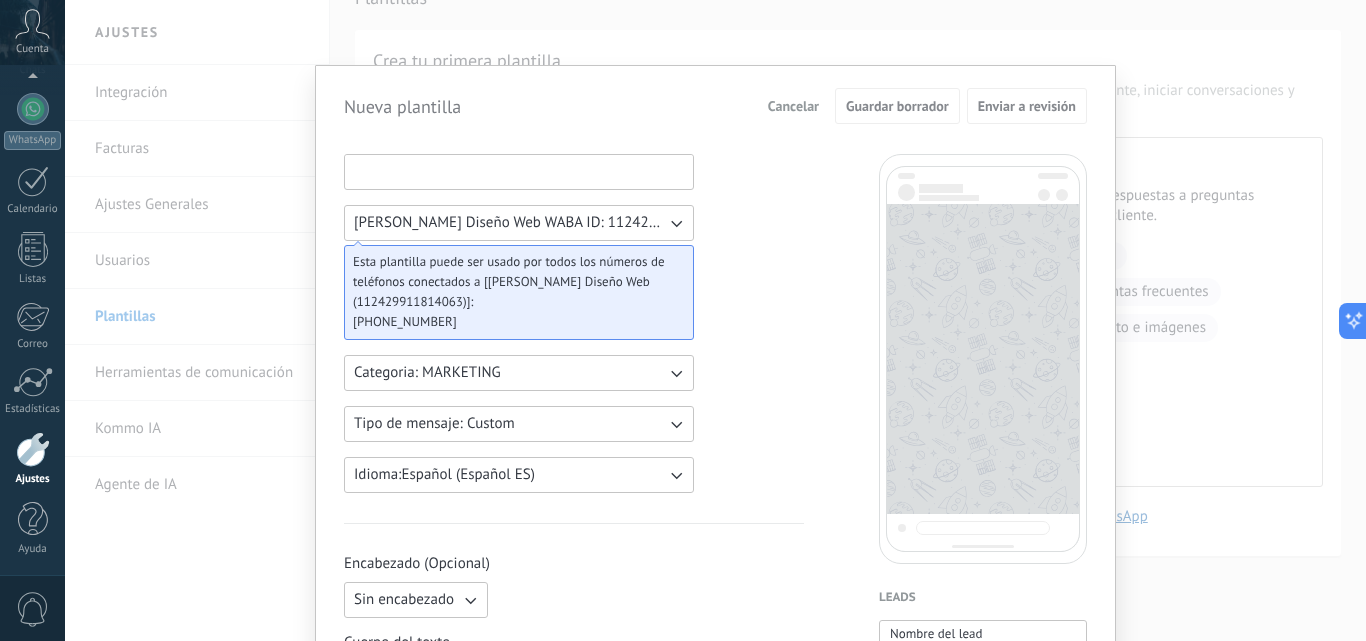 click at bounding box center [519, 171] 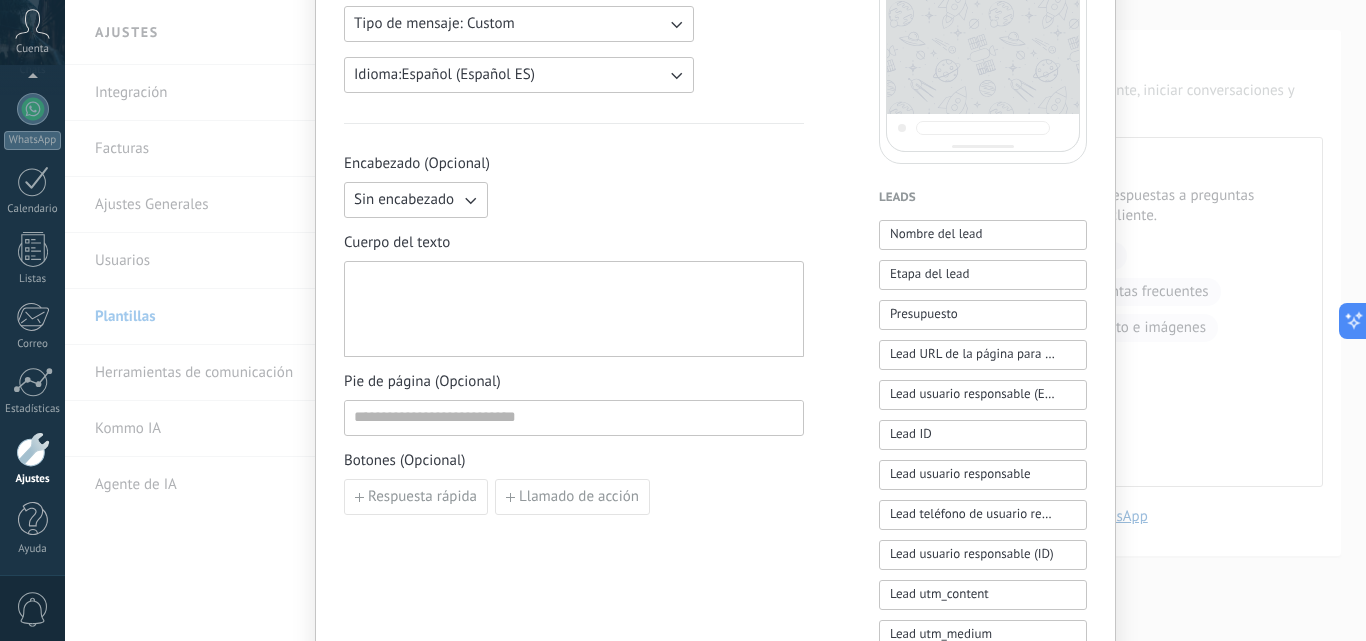 scroll, scrollTop: 0, scrollLeft: 0, axis: both 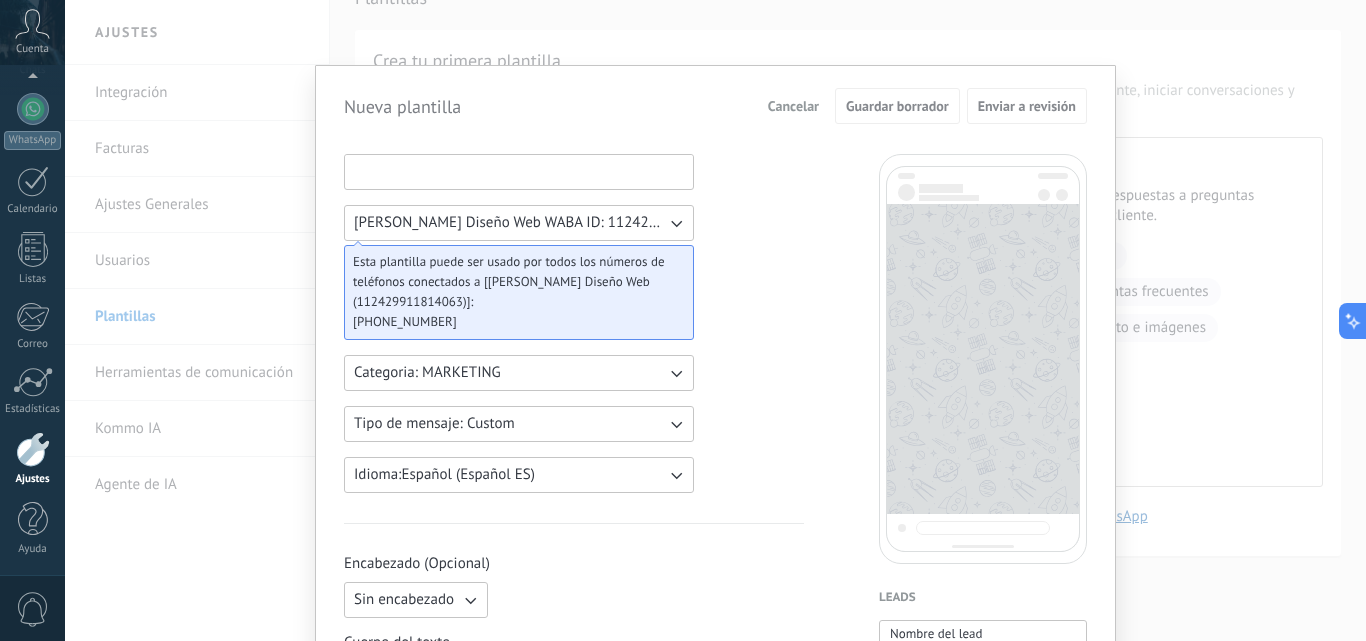 click at bounding box center (519, 171) 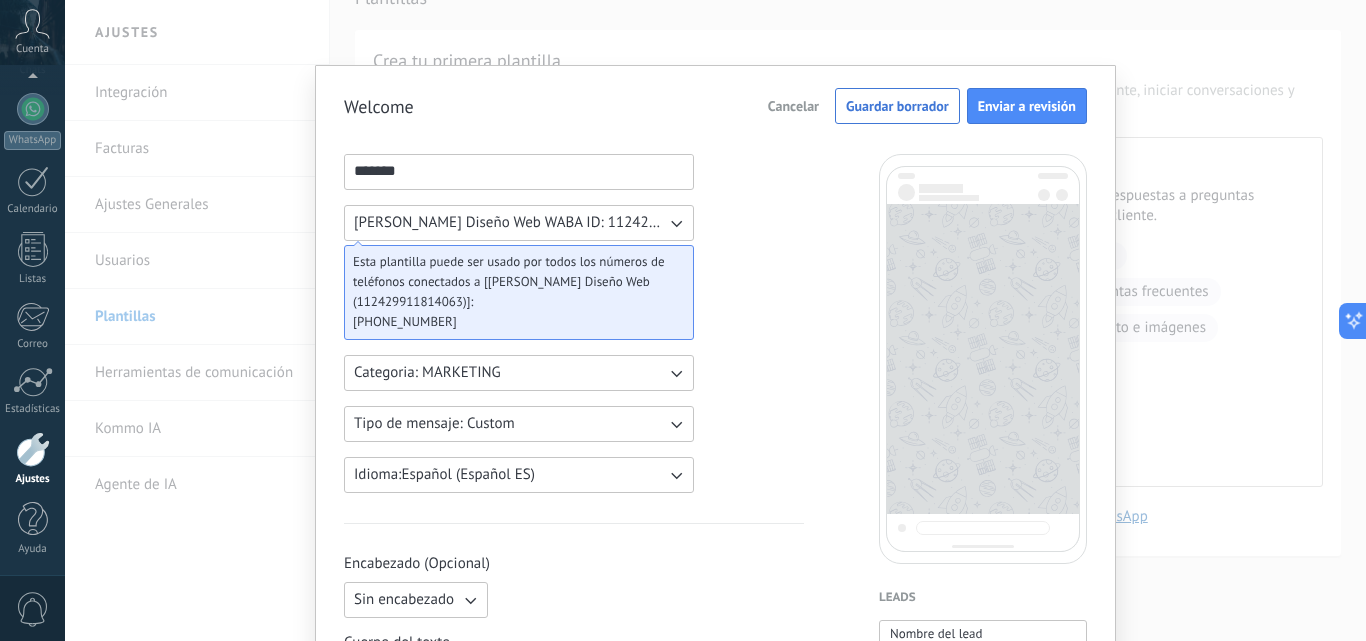 type on "*******" 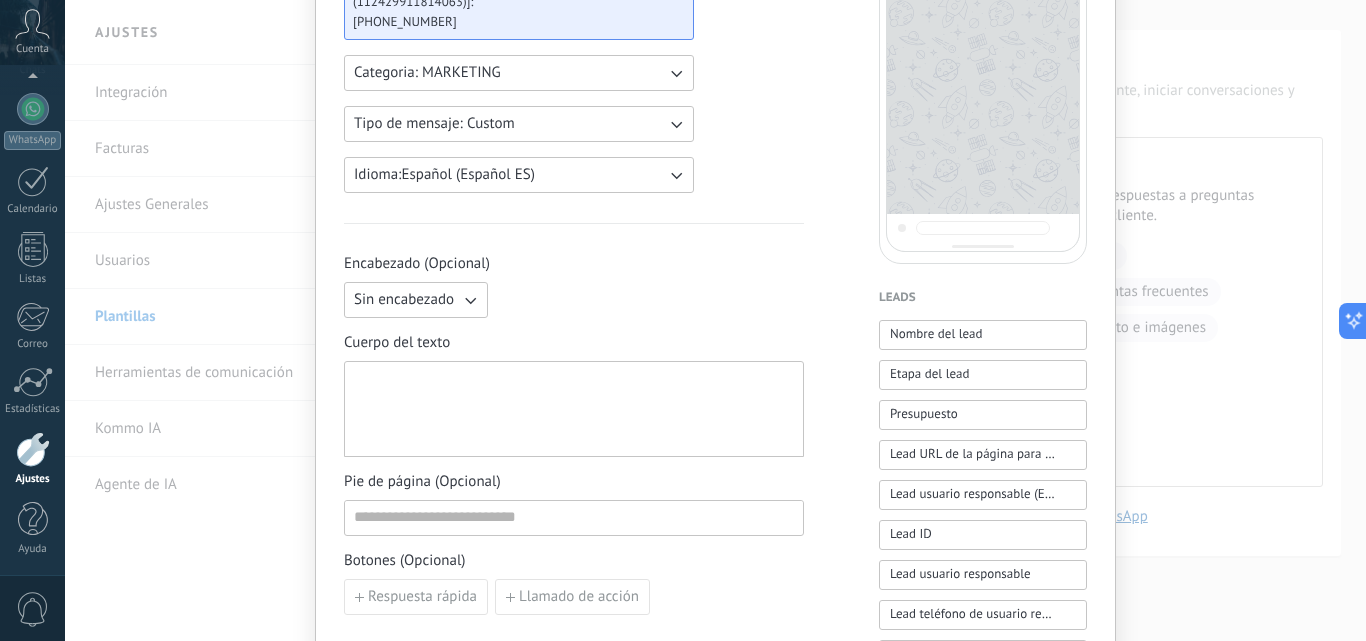 click at bounding box center (574, 409) 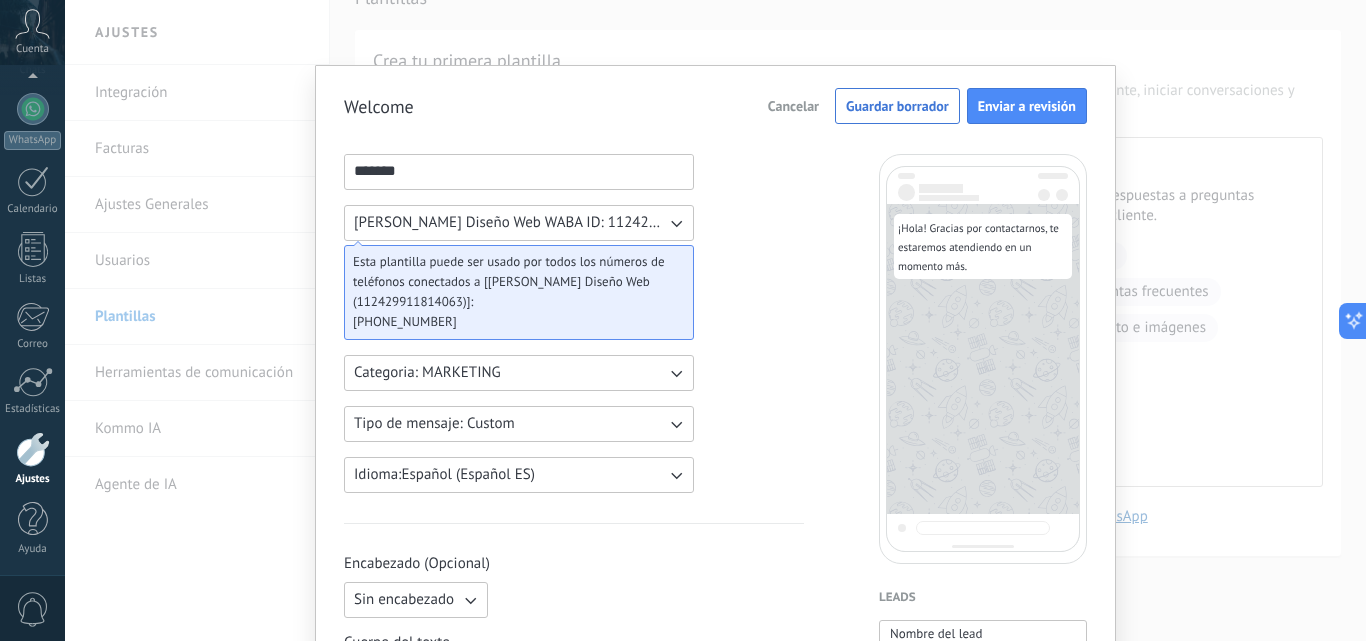 scroll, scrollTop: 300, scrollLeft: 0, axis: vertical 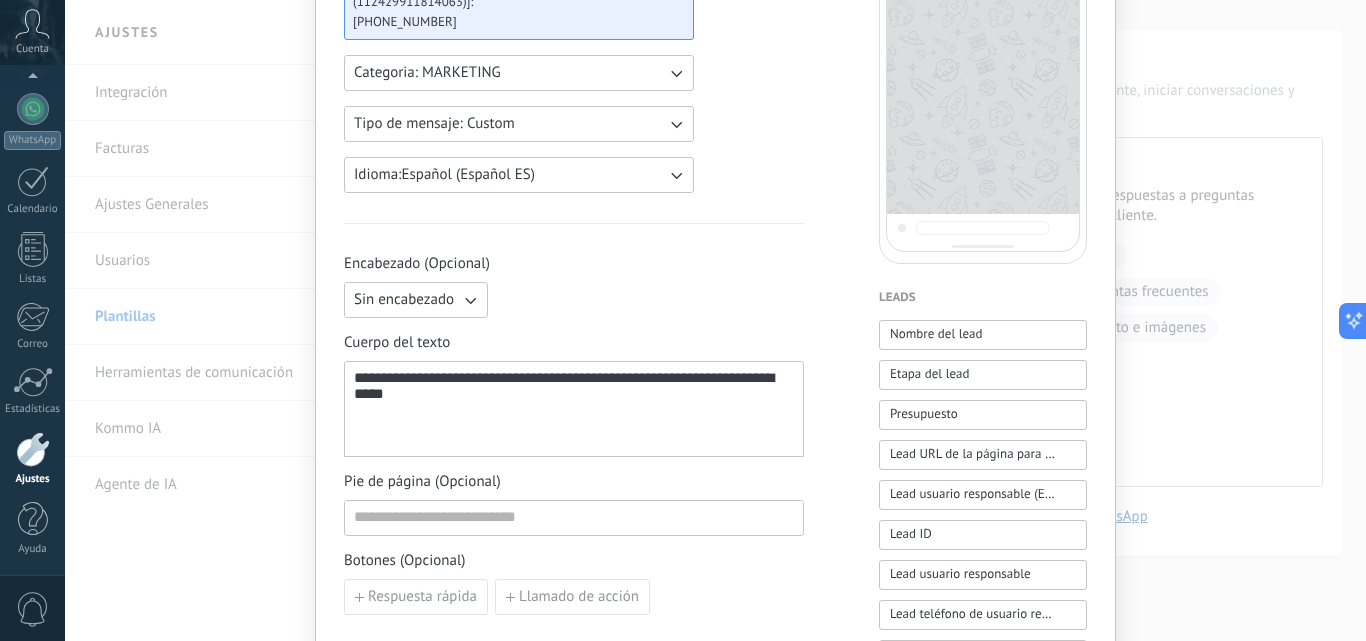 click on "**********" at bounding box center (574, 409) 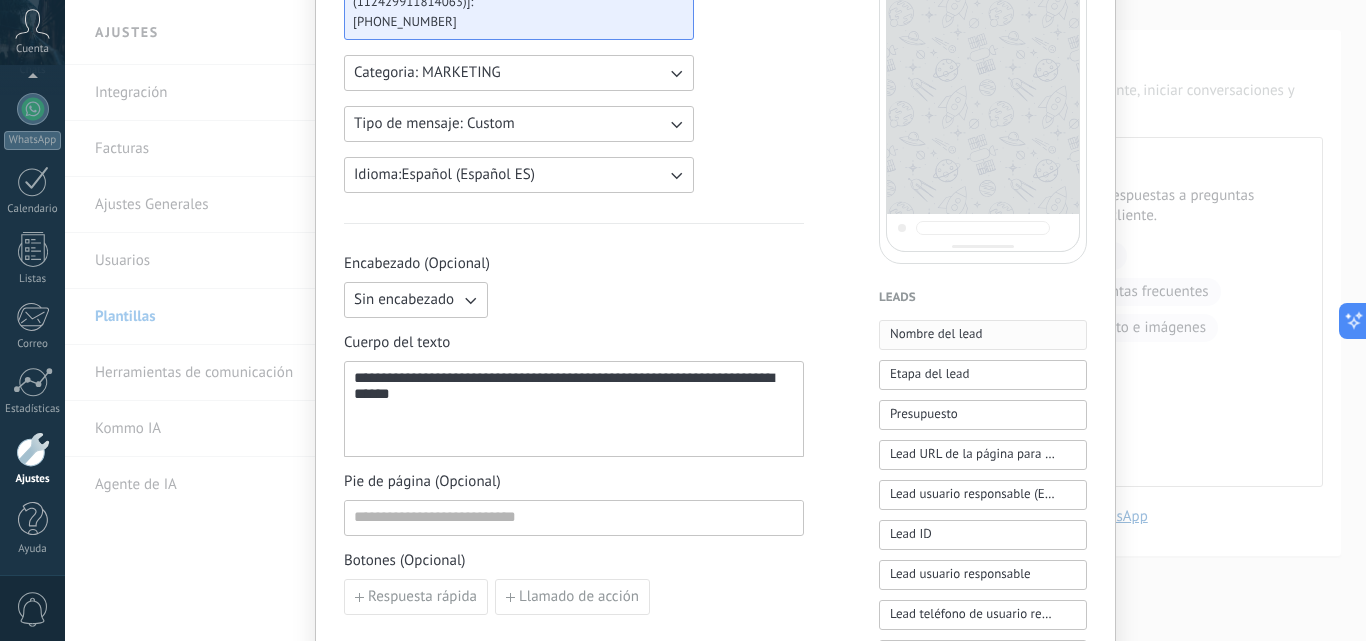 click on "Nombre del lead" at bounding box center (936, 334) 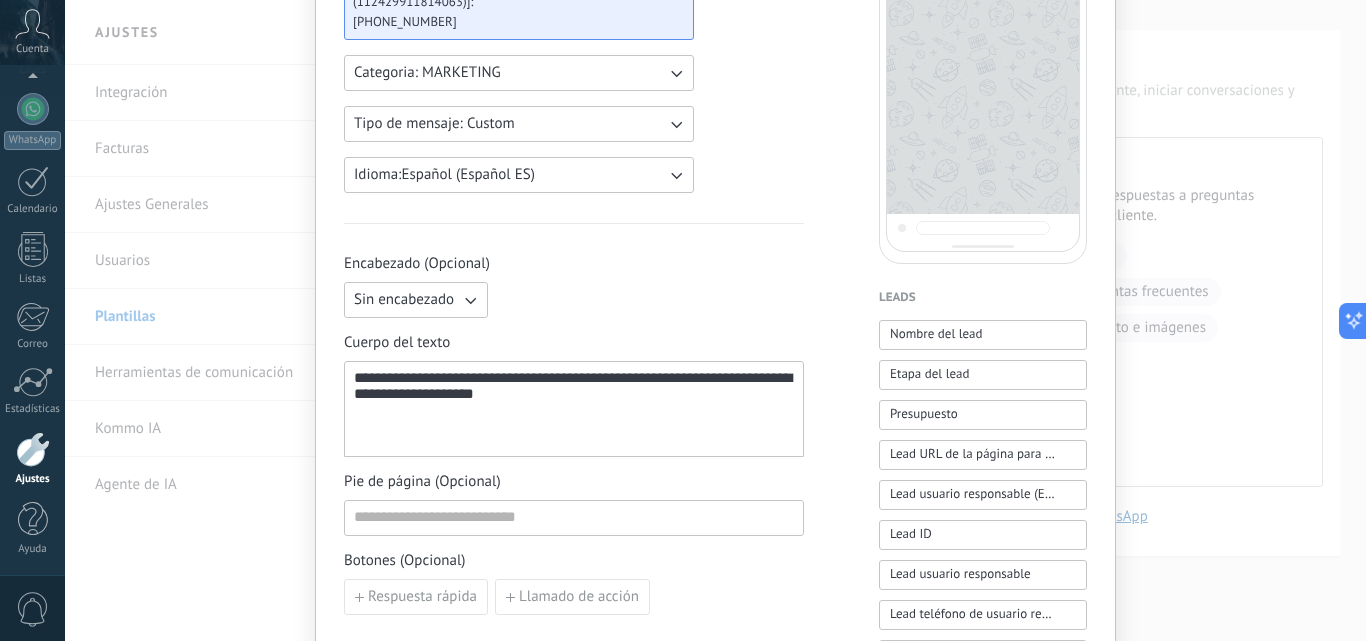 click on "**********" at bounding box center [574, 409] 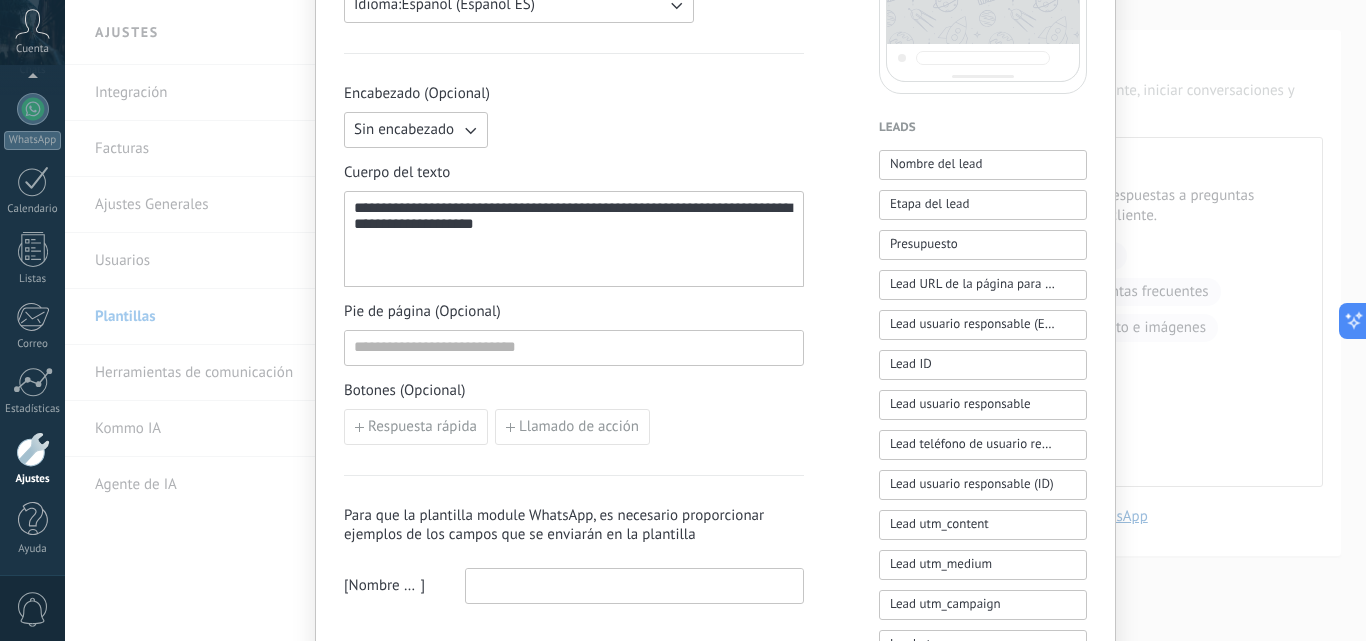scroll, scrollTop: 770, scrollLeft: 0, axis: vertical 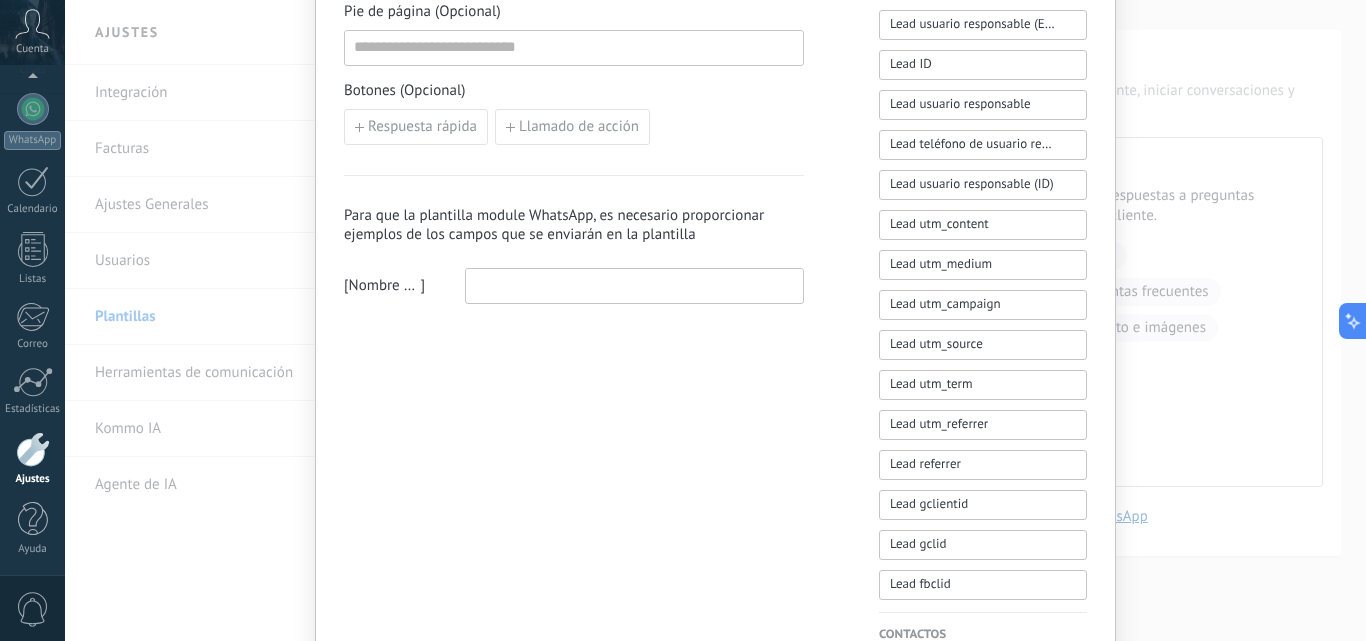 click at bounding box center (634, 285) 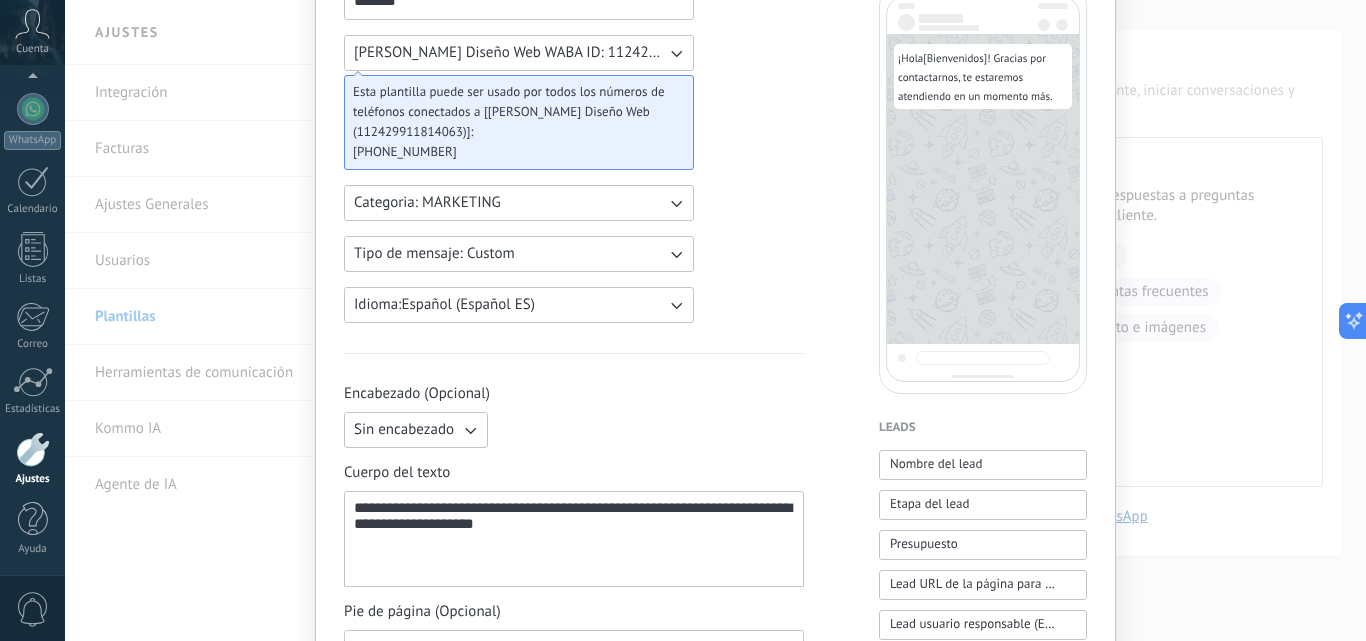 scroll, scrollTop: 0, scrollLeft: 0, axis: both 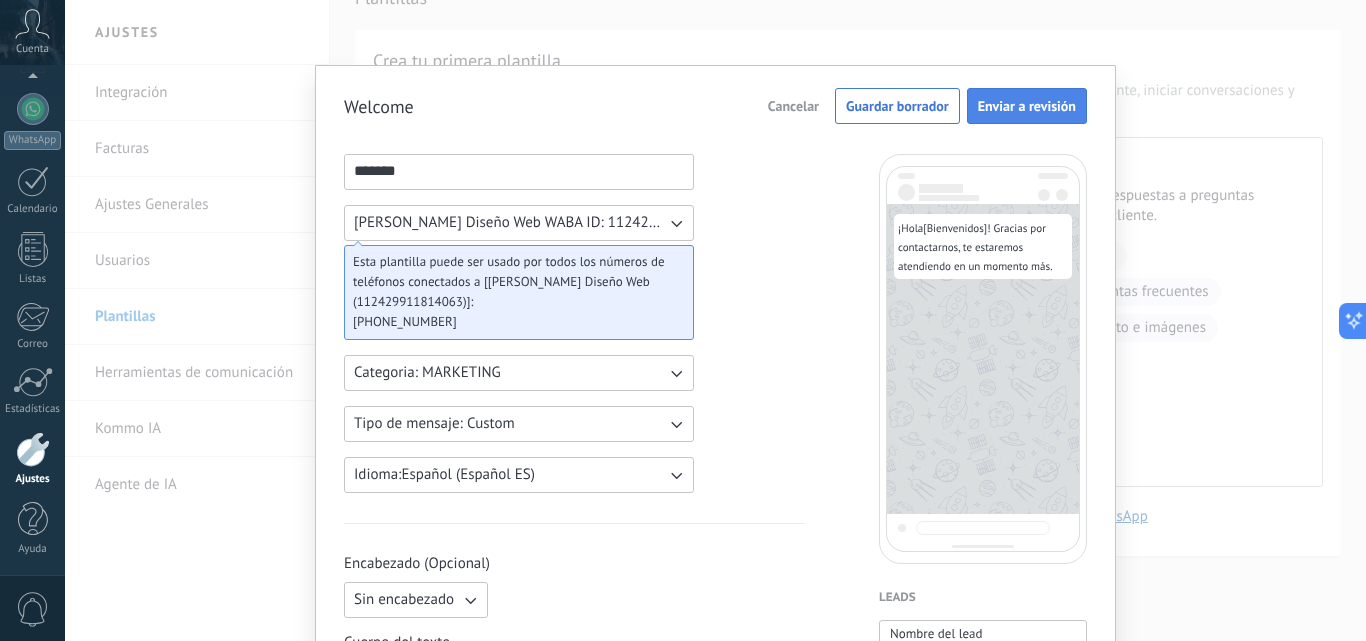 type on "**********" 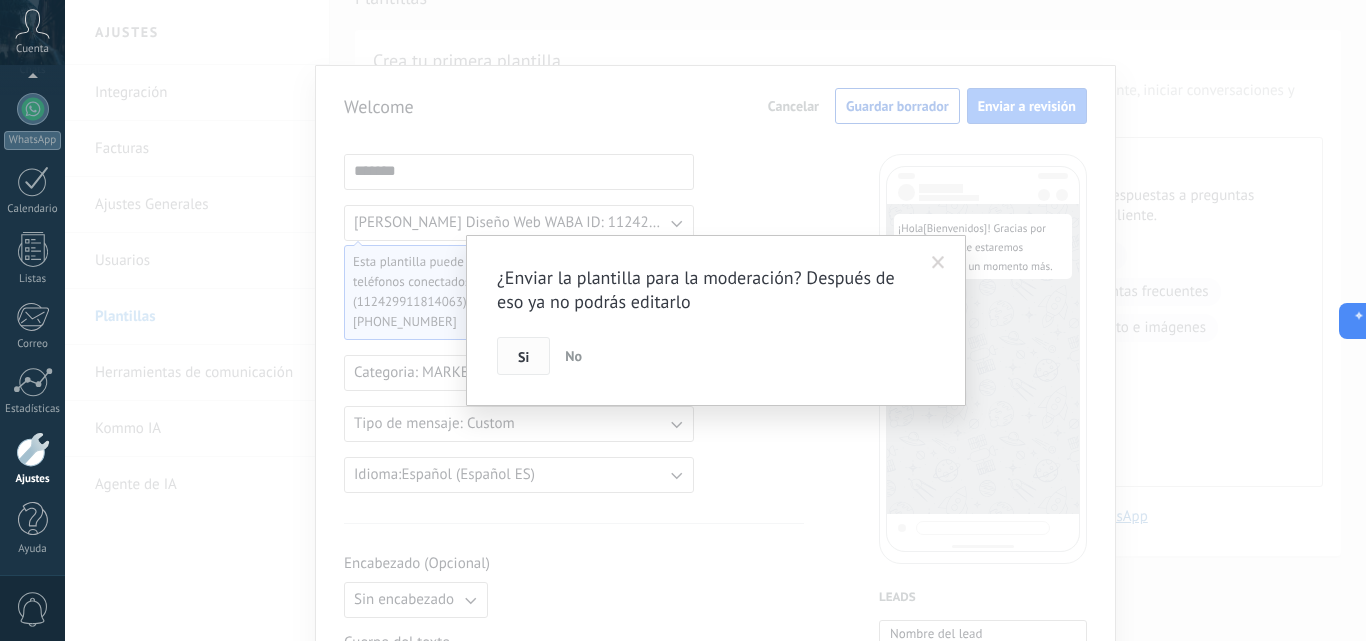 click on "Si" at bounding box center (523, 357) 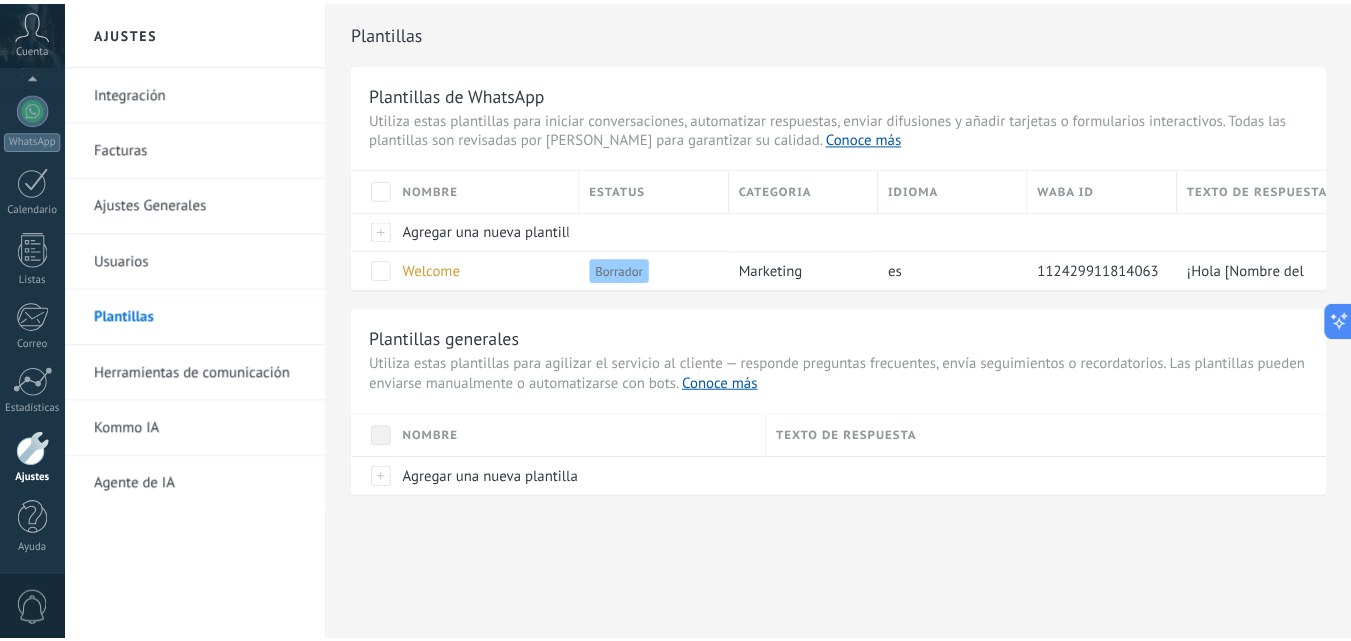 scroll, scrollTop: 0, scrollLeft: 0, axis: both 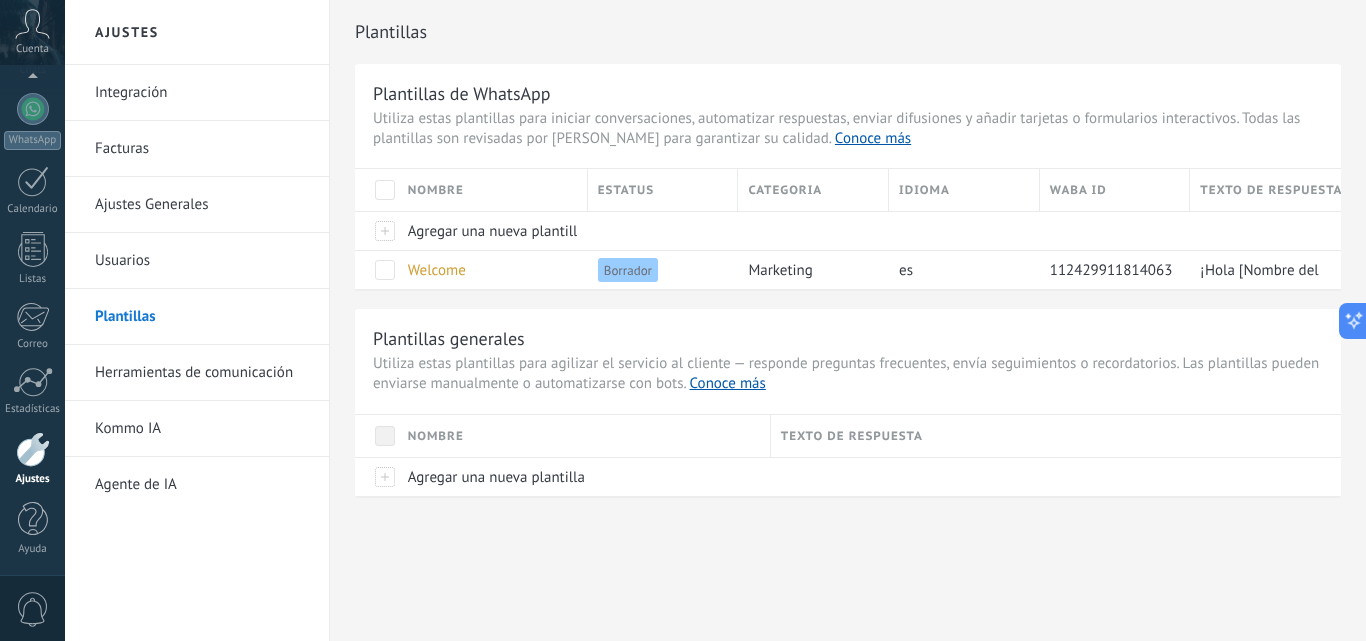 click on "Integración" at bounding box center [202, 93] 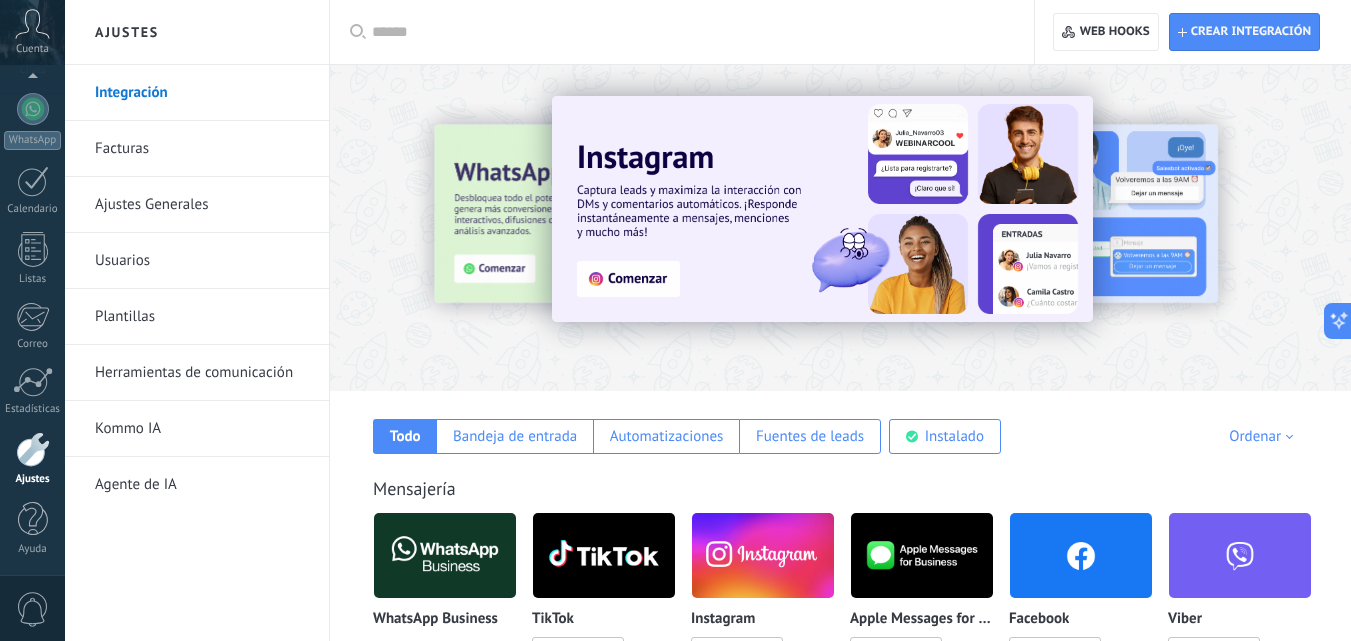 scroll, scrollTop: 200, scrollLeft: 0, axis: vertical 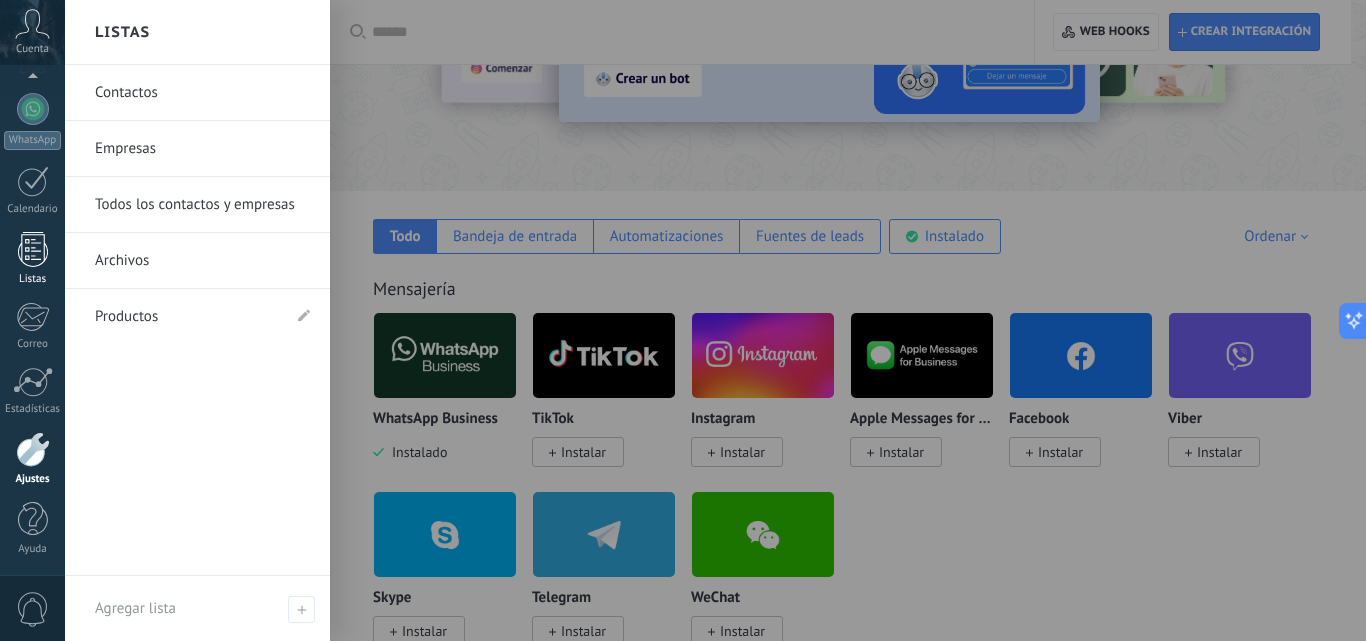 click at bounding box center [33, 249] 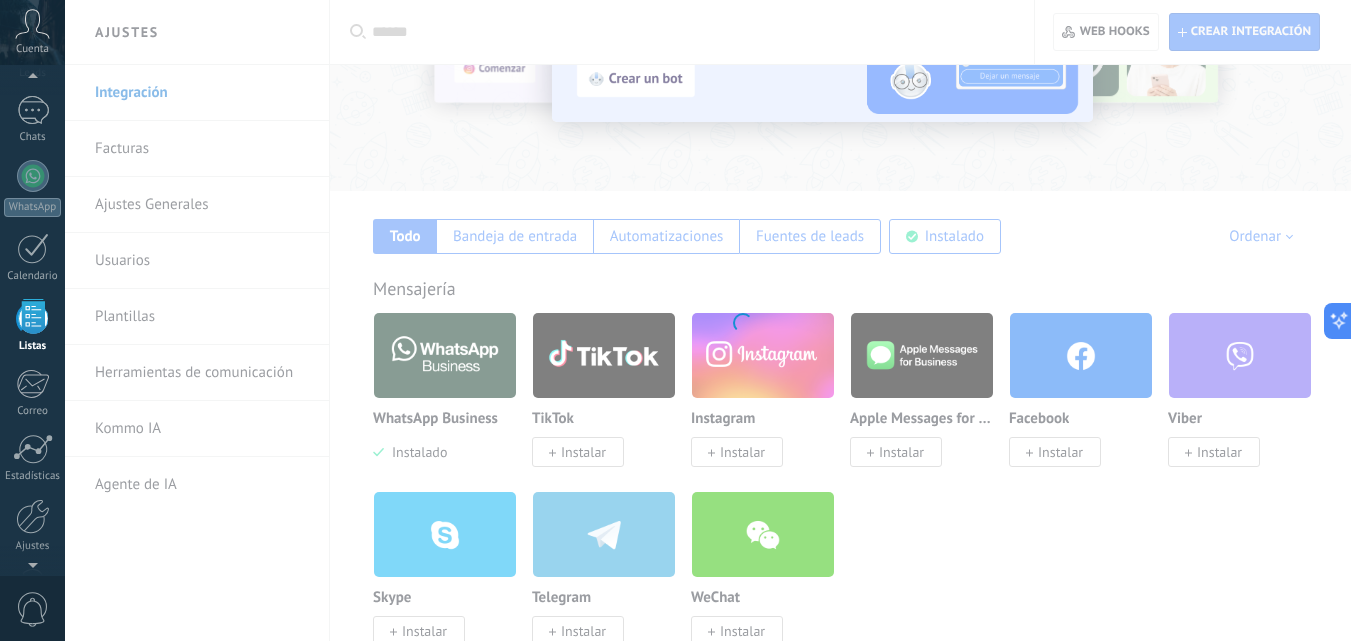 scroll, scrollTop: 115, scrollLeft: 0, axis: vertical 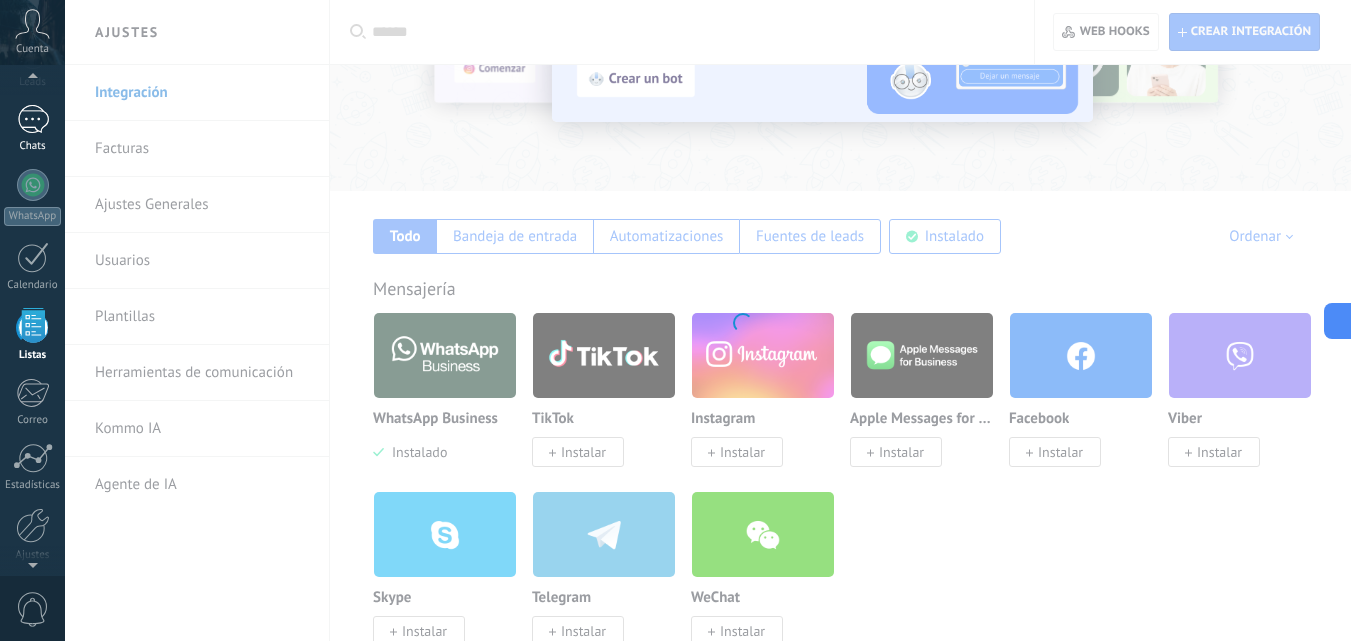 click at bounding box center (33, 119) 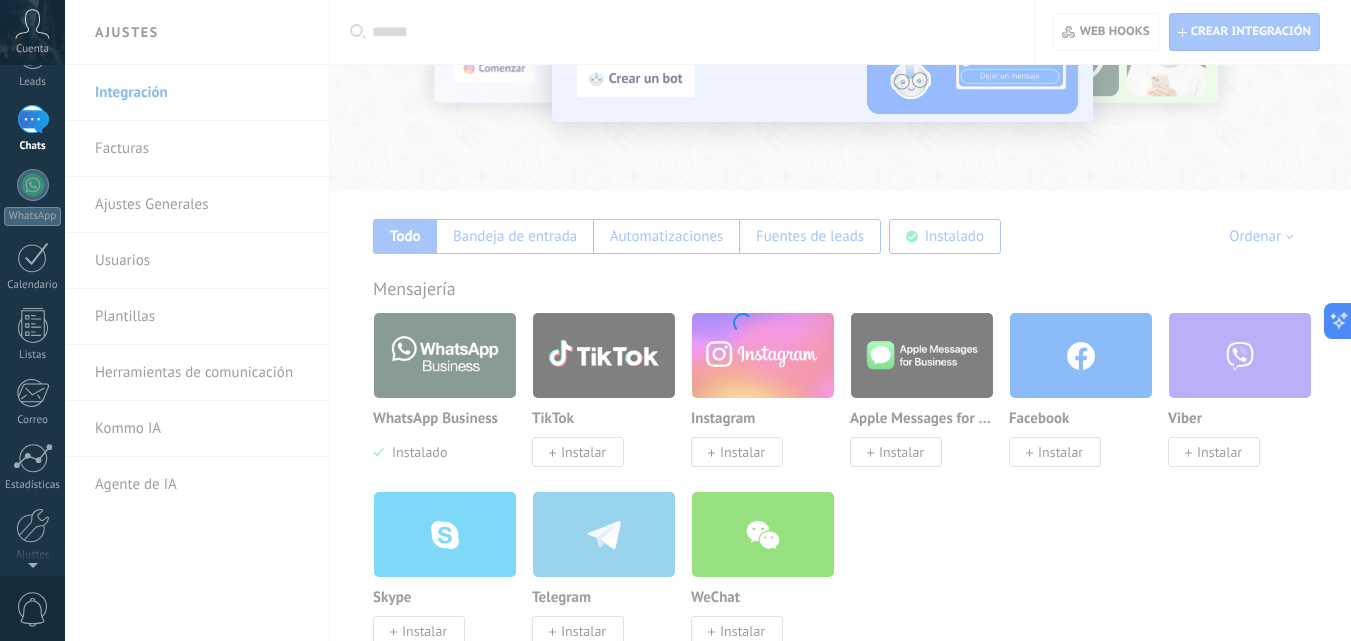 scroll, scrollTop: 0, scrollLeft: 0, axis: both 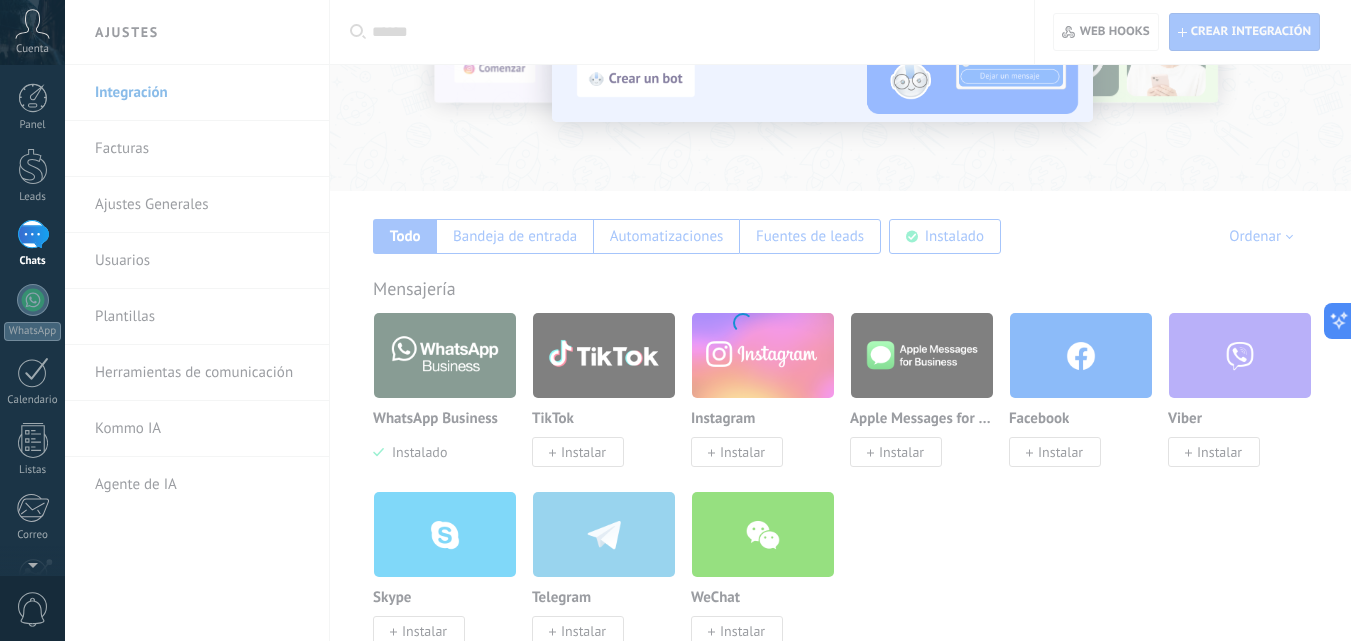 click on "Panel" at bounding box center (33, 125) 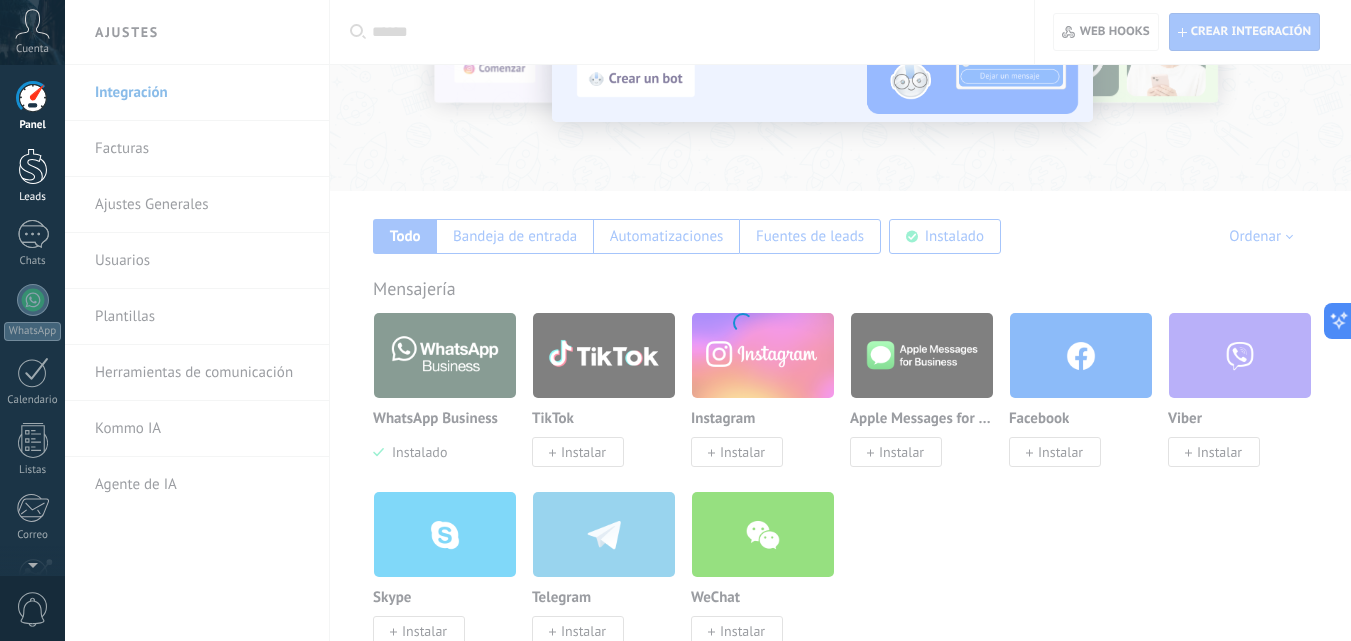 click at bounding box center (33, 166) 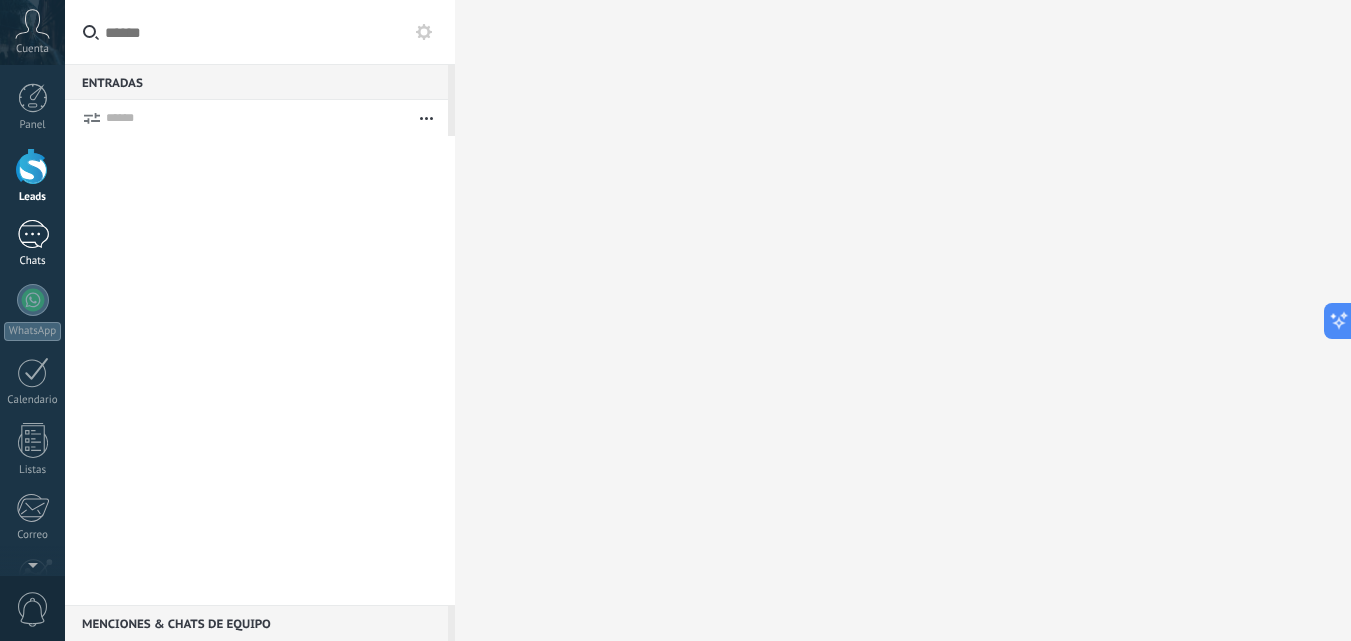 drag, startPoint x: 32, startPoint y: 170, endPoint x: 33, endPoint y: 224, distance: 54.00926 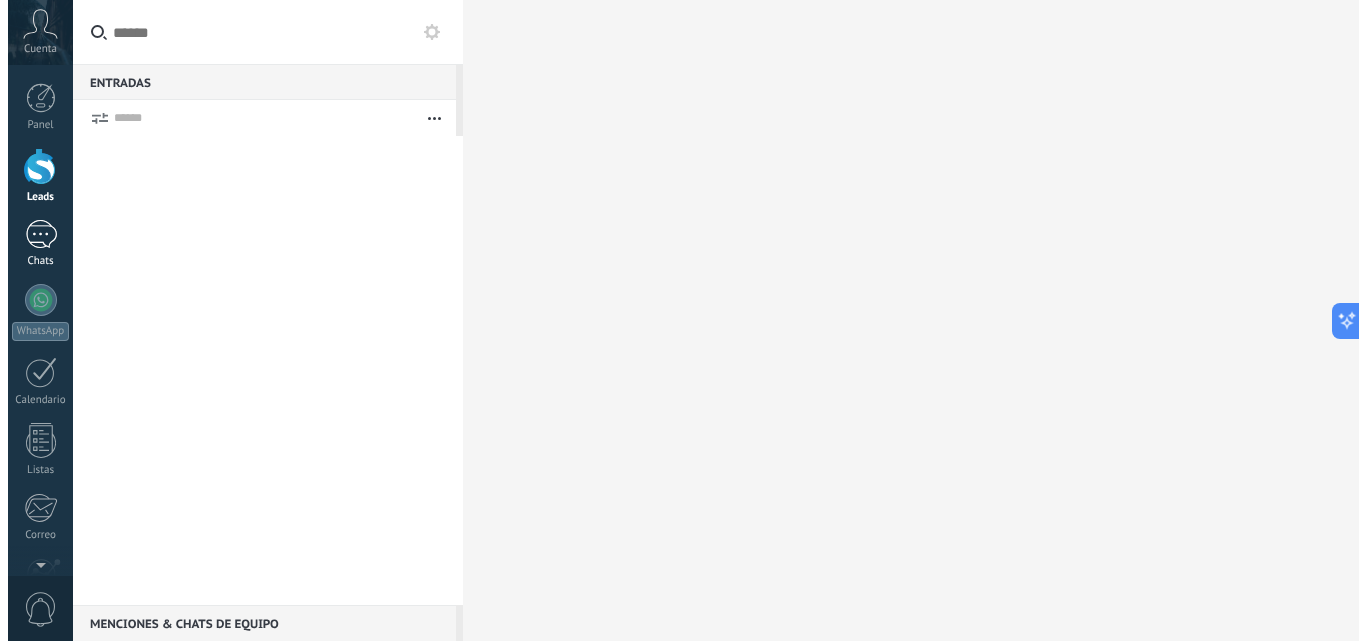 scroll, scrollTop: 0, scrollLeft: 0, axis: both 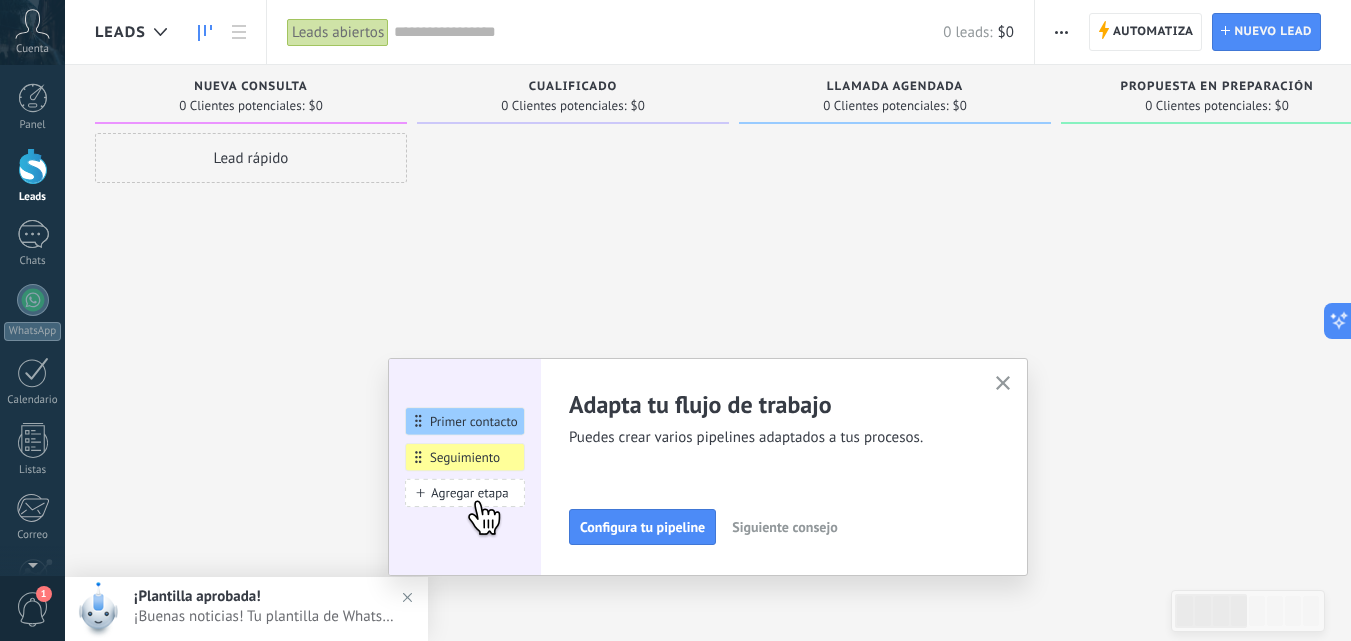 click 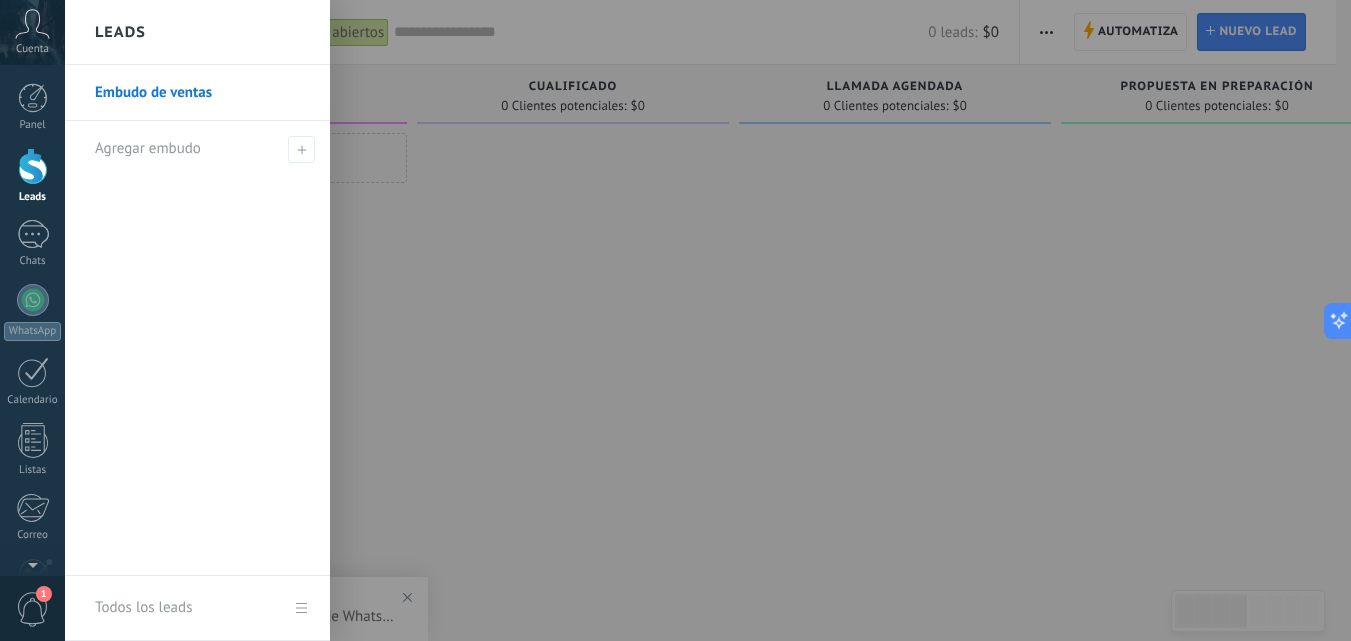 type 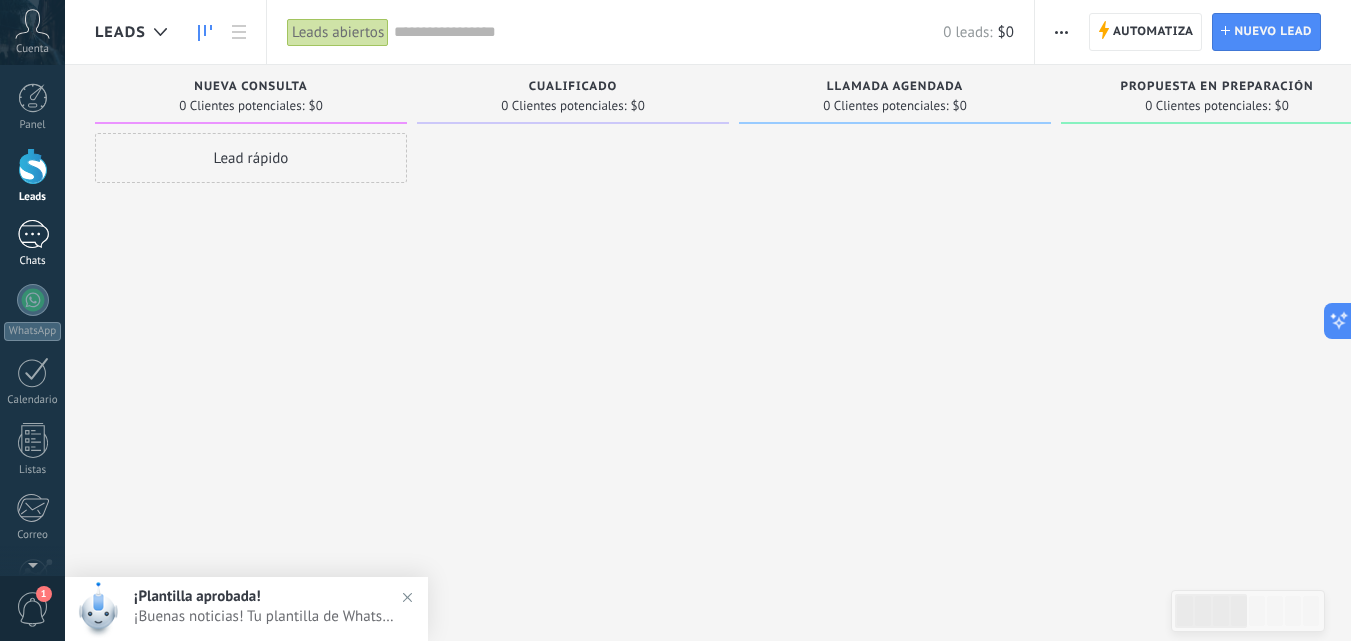 click at bounding box center [33, 234] 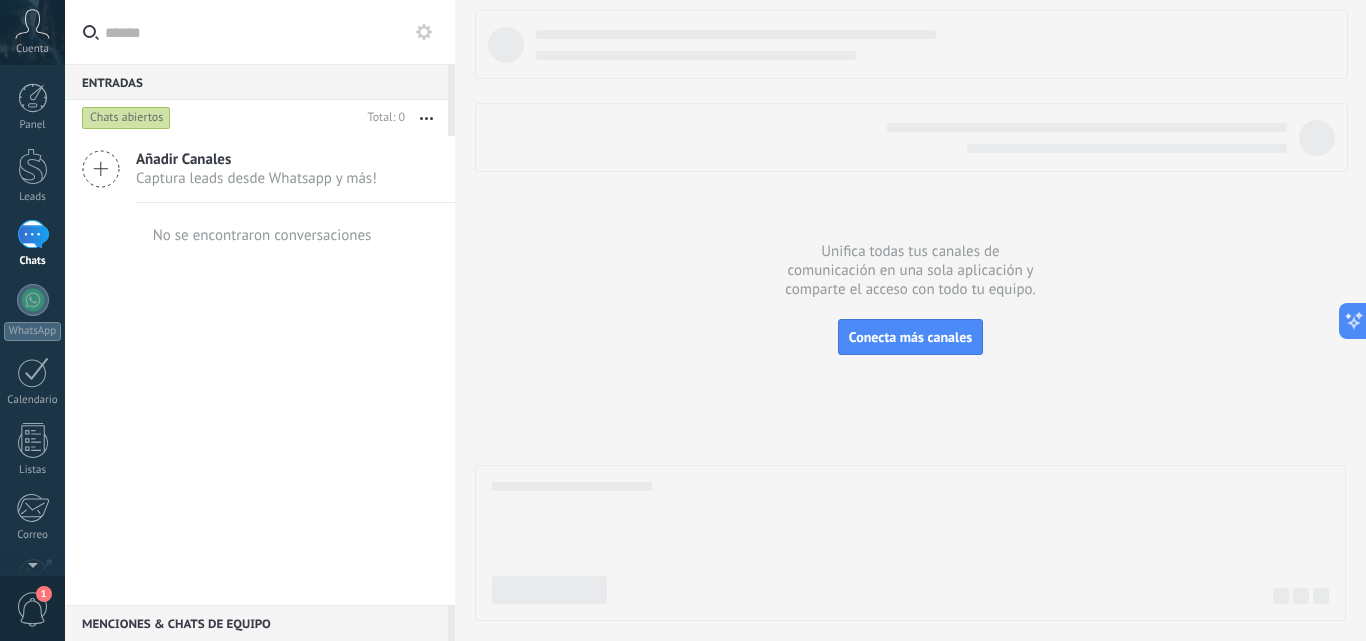 click on "Añadir Canales
Captura leads desde Whatsapp y más!
No se encontraron conversaciones" at bounding box center [260, 370] 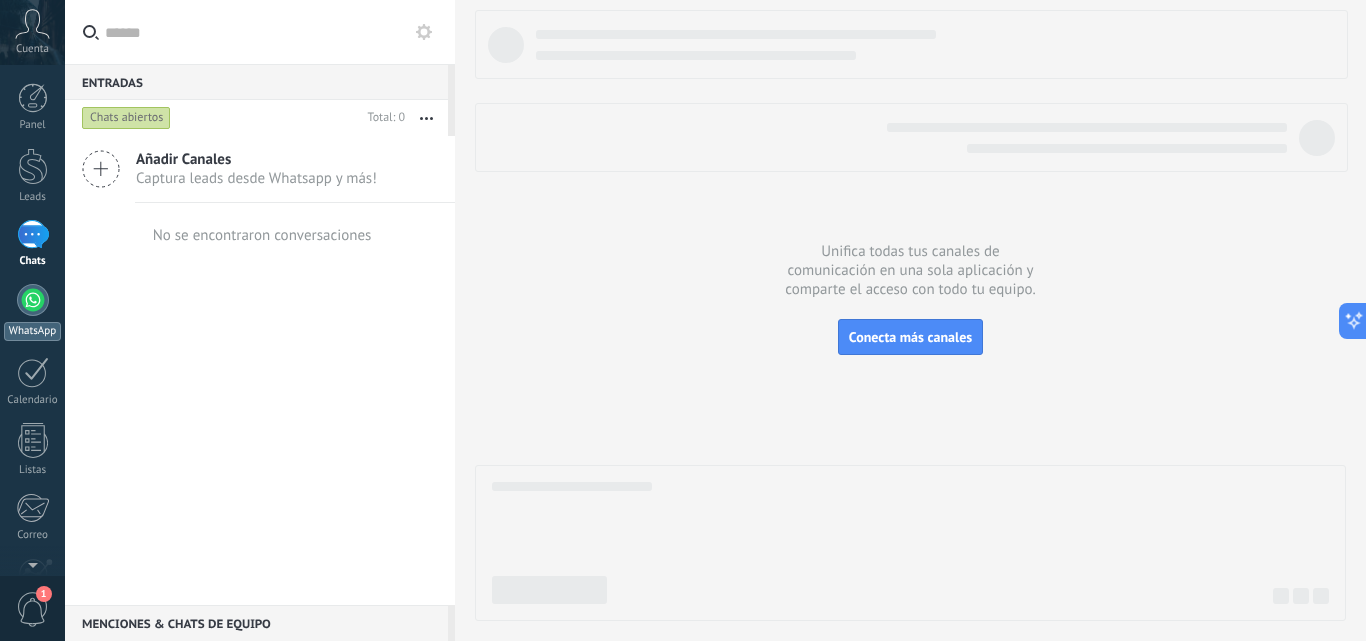 click at bounding box center (33, 300) 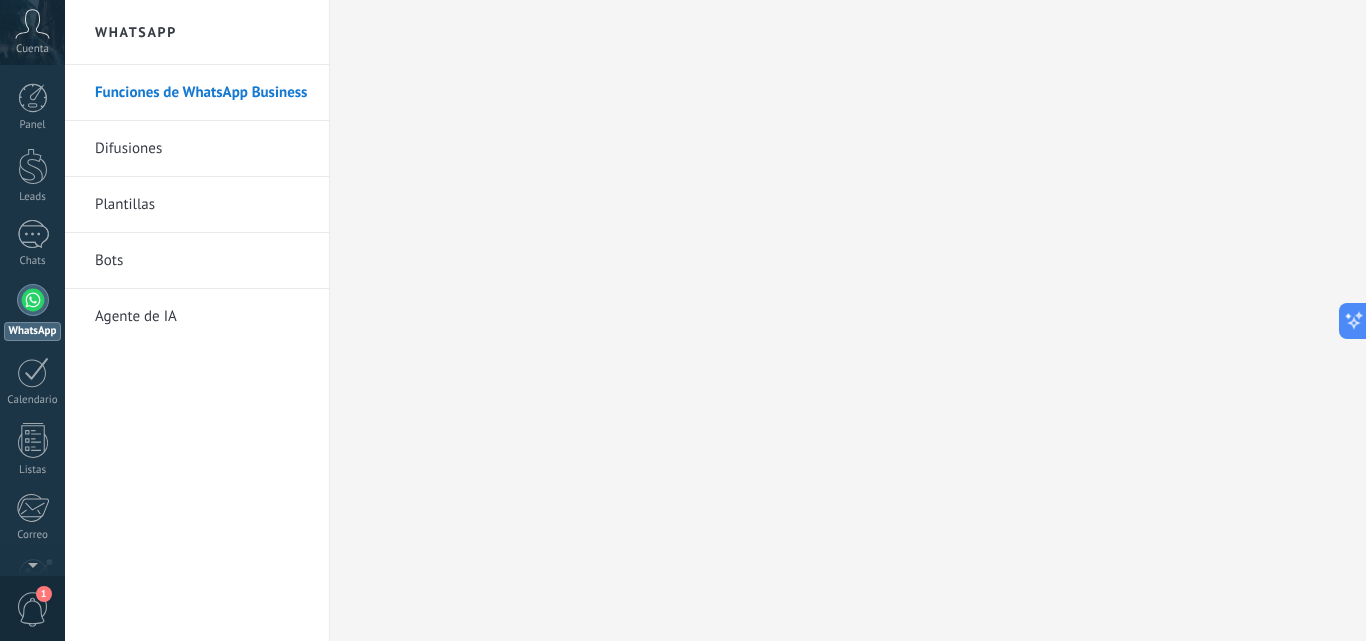 click on "Agente de IA" at bounding box center (202, 317) 